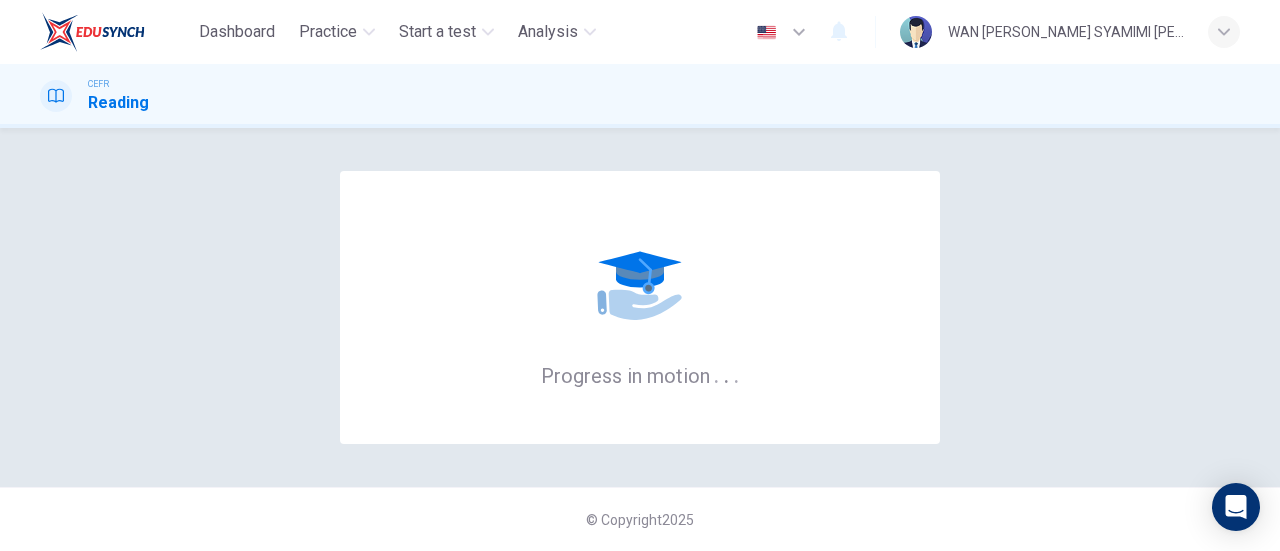 scroll, scrollTop: 0, scrollLeft: 0, axis: both 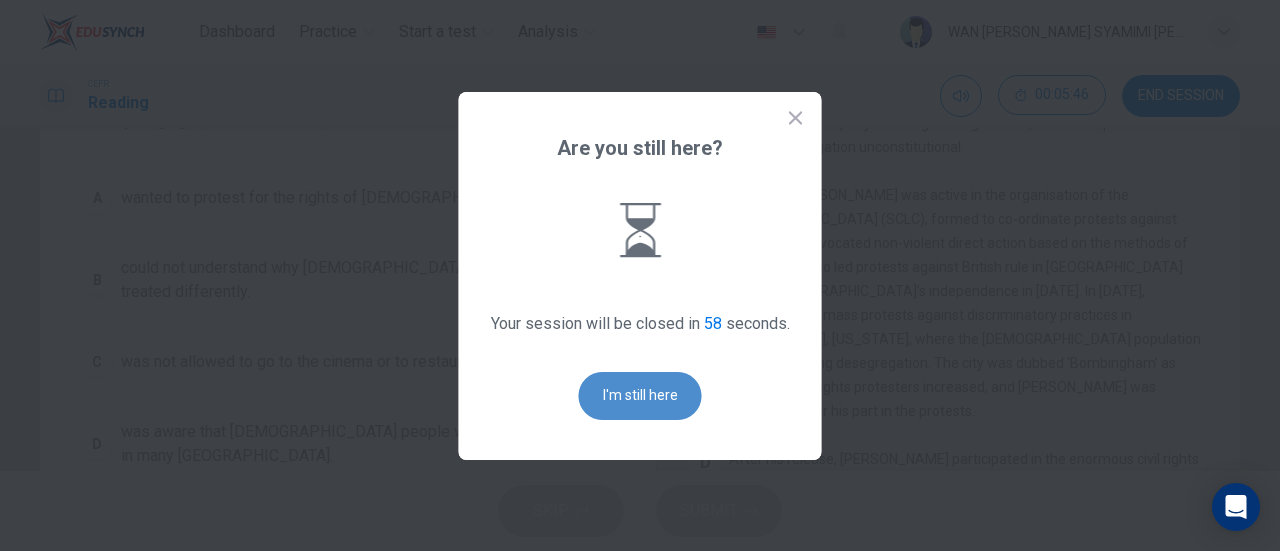 click on "I'm still here" at bounding box center (640, 396) 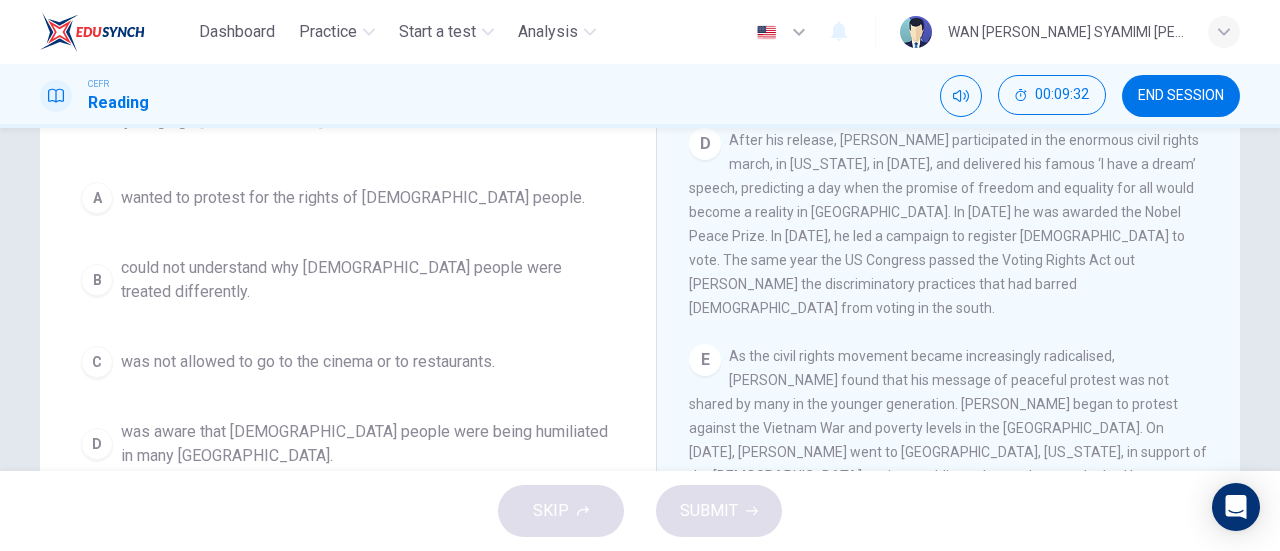 scroll, scrollTop: 1265, scrollLeft: 0, axis: vertical 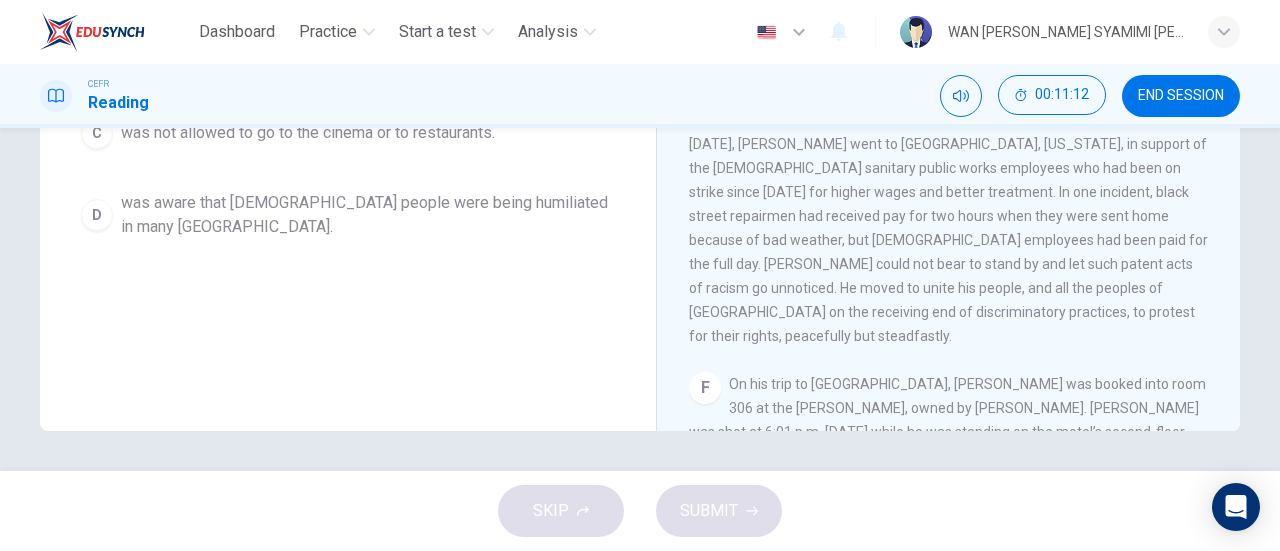 drag, startPoint x: 962, startPoint y: 398, endPoint x: 1114, endPoint y: 401, distance: 152.0296 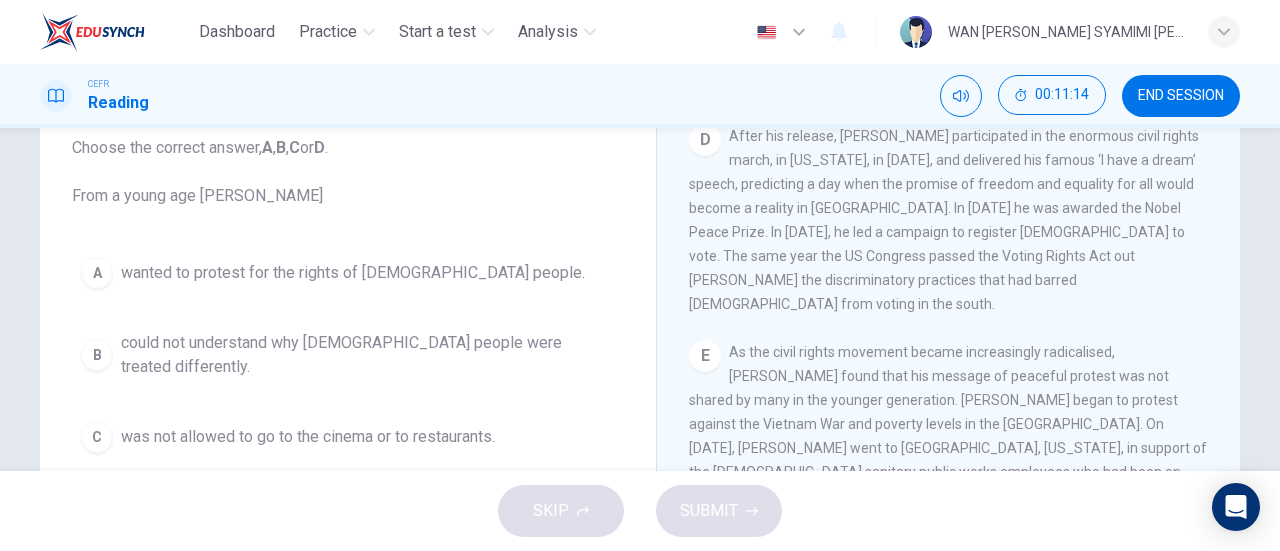 scroll, scrollTop: 129, scrollLeft: 0, axis: vertical 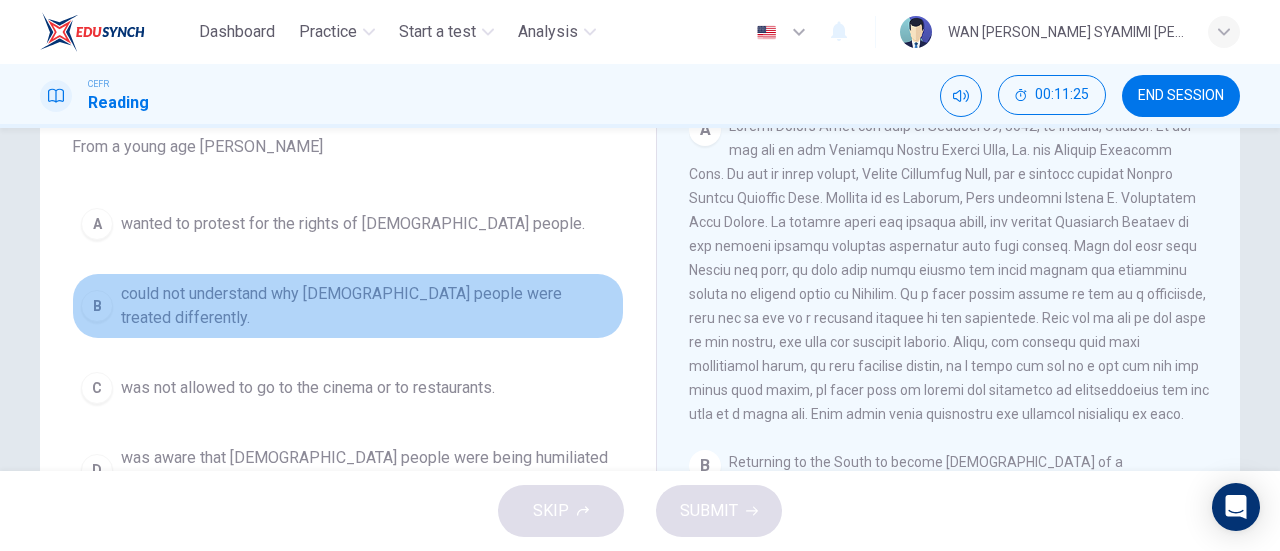 click on "could not understand why [DEMOGRAPHIC_DATA] people were treated differently." at bounding box center (368, 306) 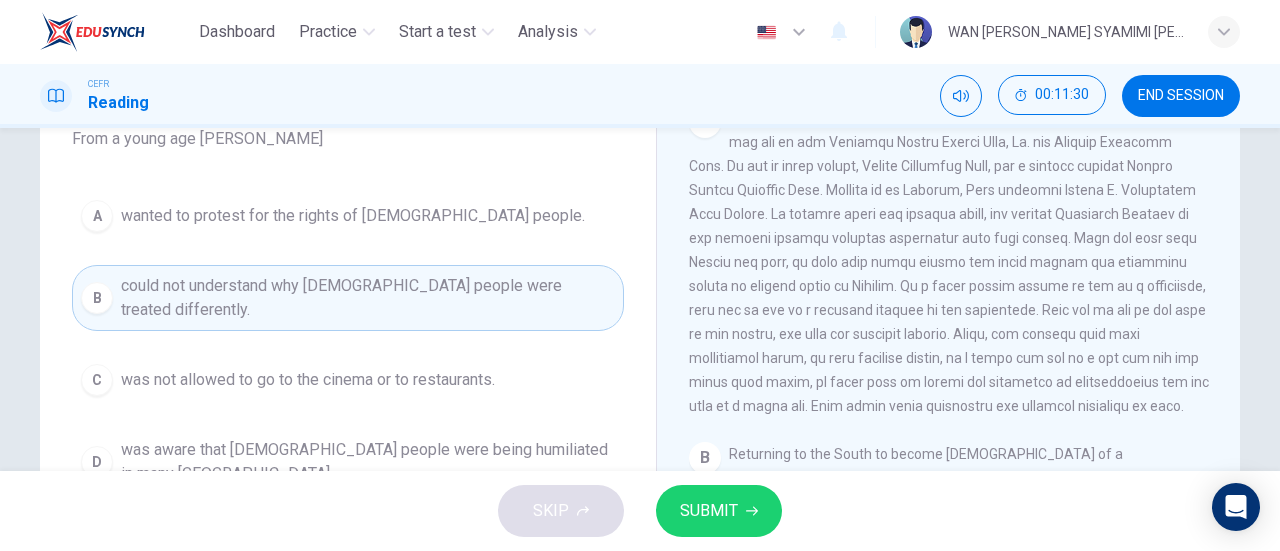 scroll, scrollTop: 186, scrollLeft: 0, axis: vertical 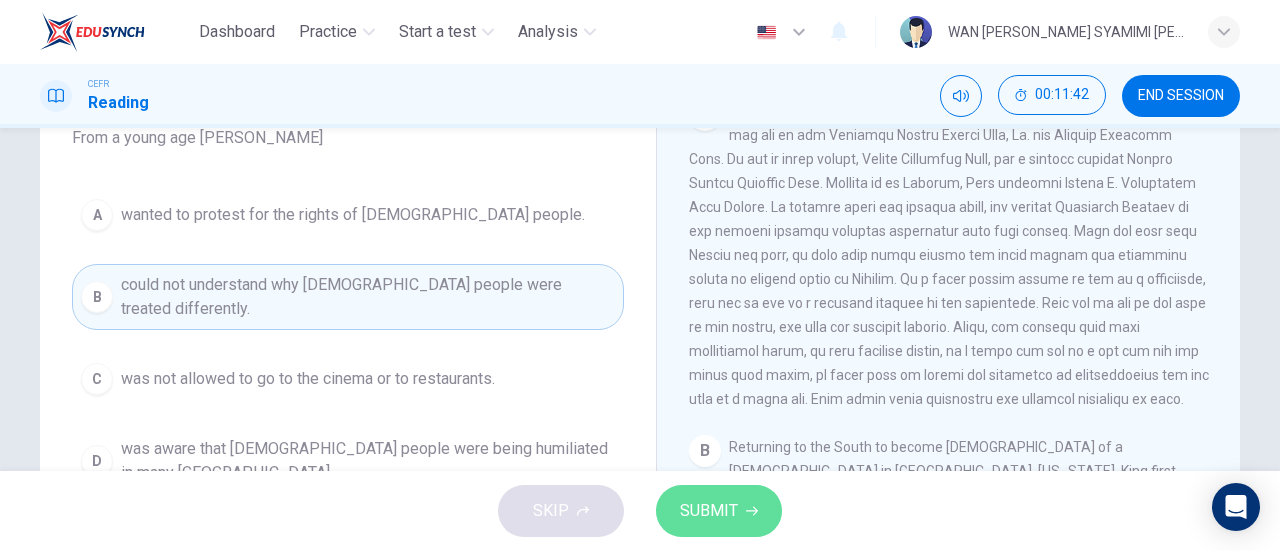 click on "SUBMIT" at bounding box center [709, 511] 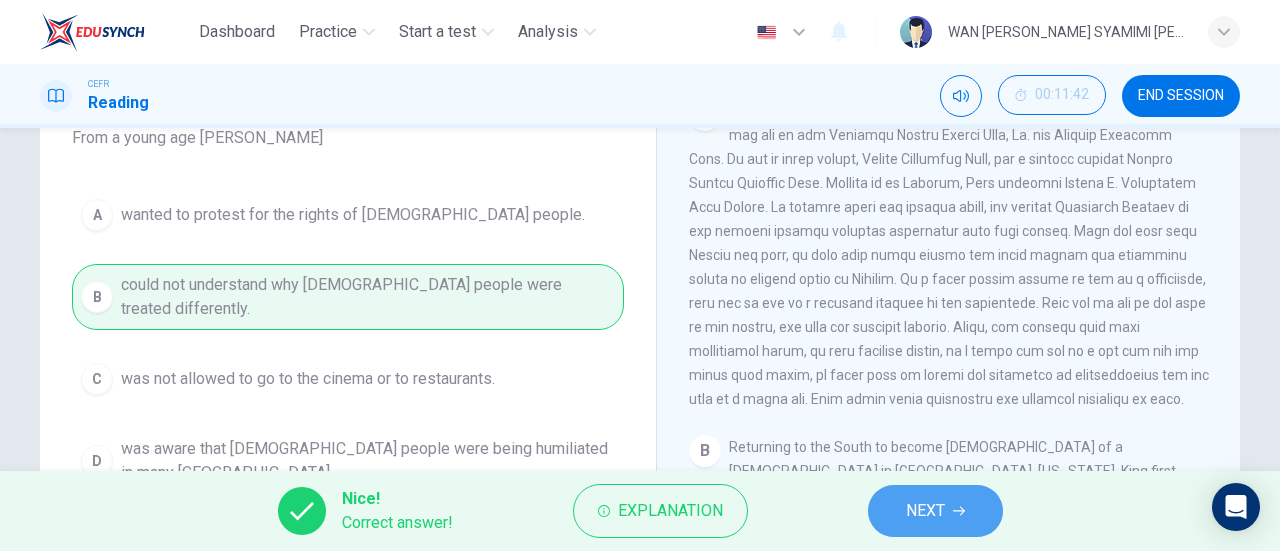 click on "NEXT" at bounding box center (925, 511) 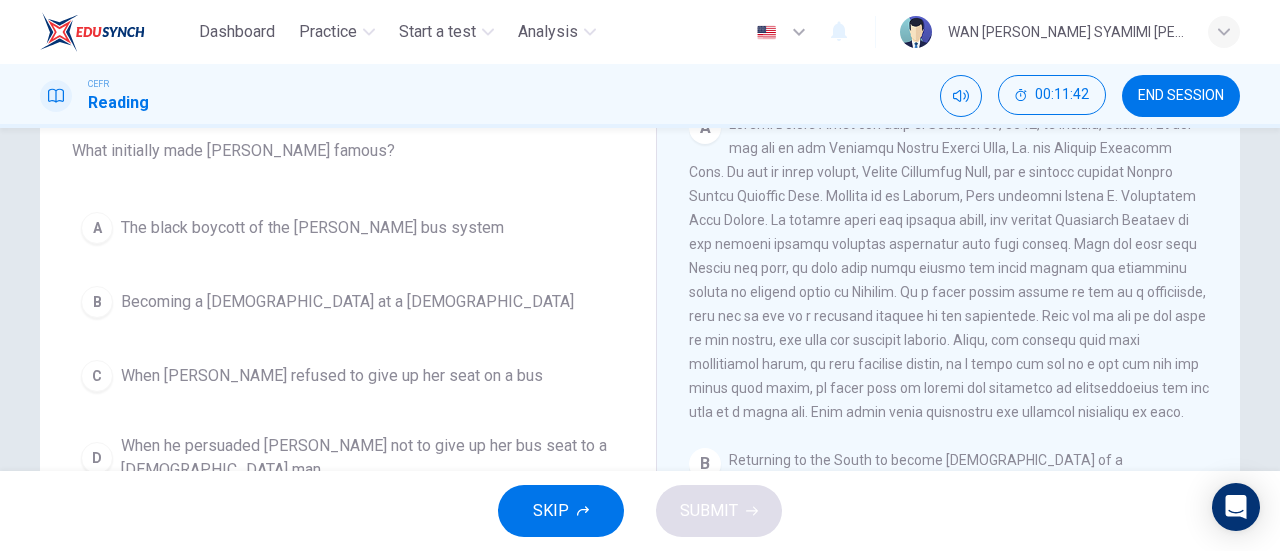 scroll, scrollTop: 172, scrollLeft: 0, axis: vertical 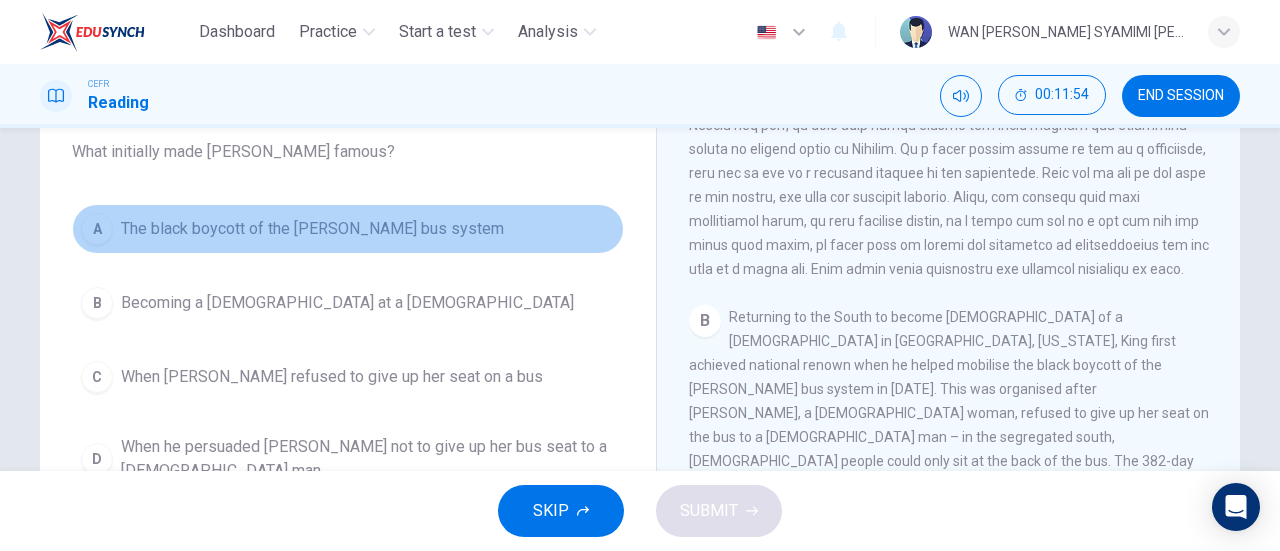 click on "The black boycott of the [PERSON_NAME] bus system" at bounding box center (312, 229) 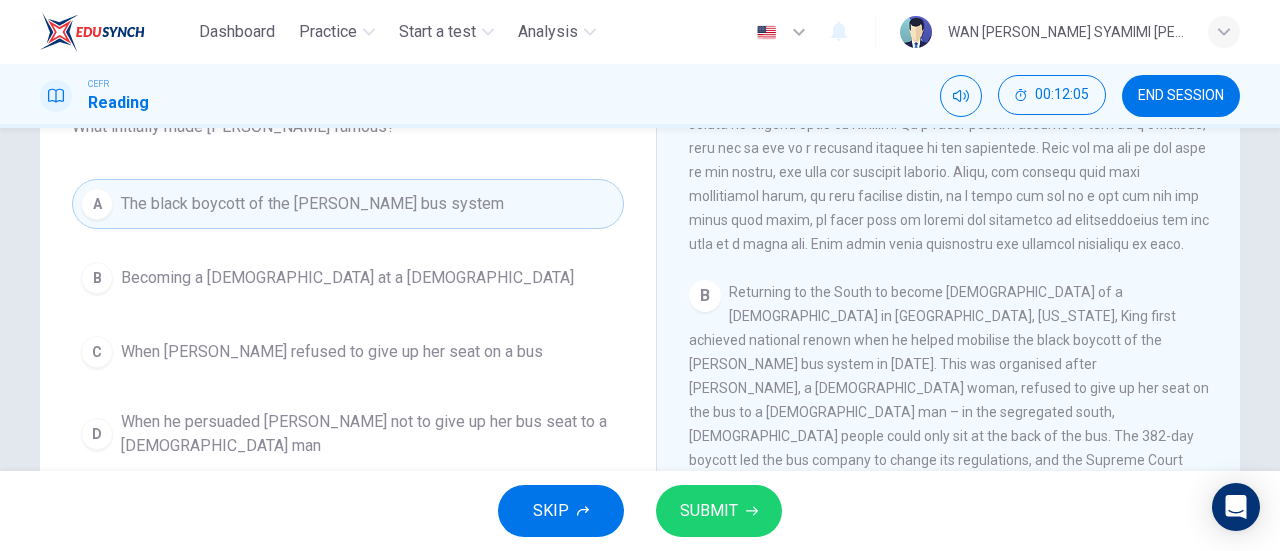 scroll, scrollTop: 198, scrollLeft: 0, axis: vertical 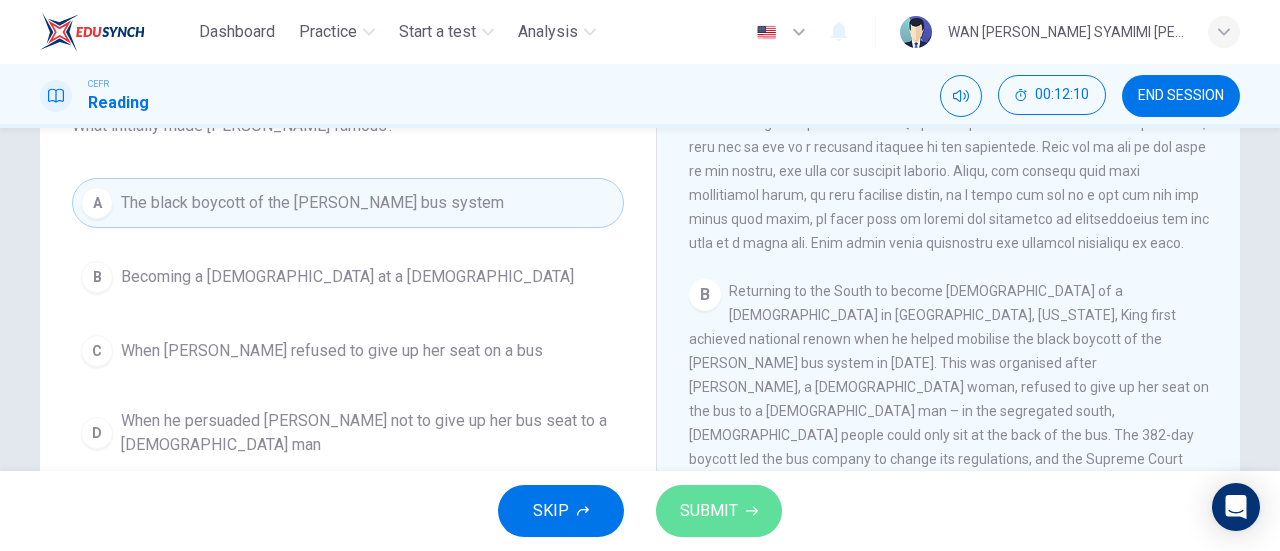 click on "SUBMIT" at bounding box center [719, 511] 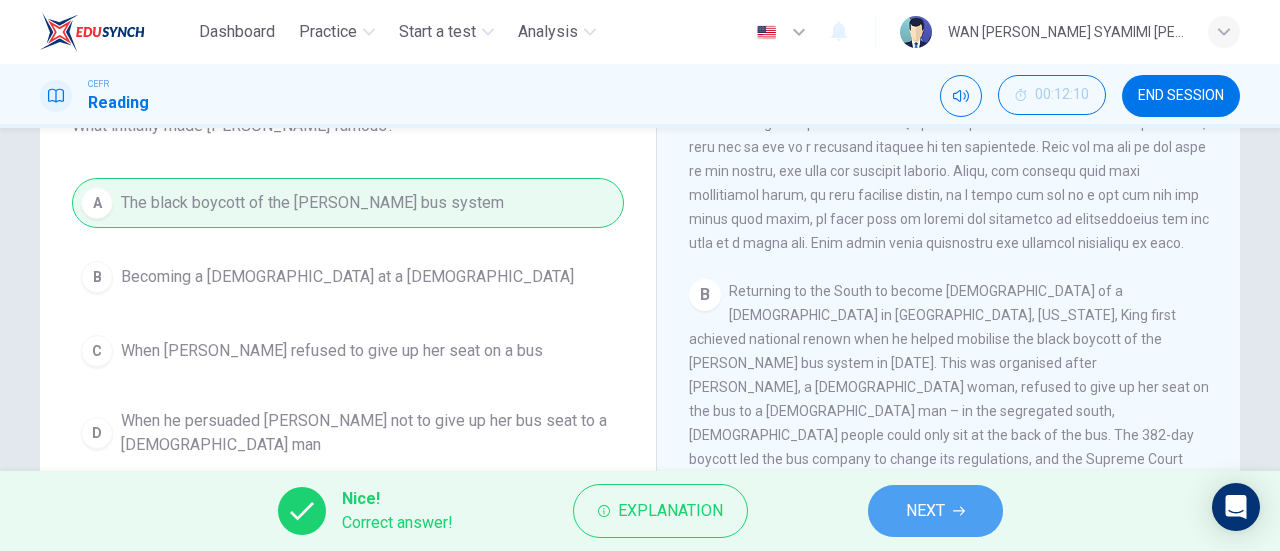click on "NEXT" at bounding box center (935, 511) 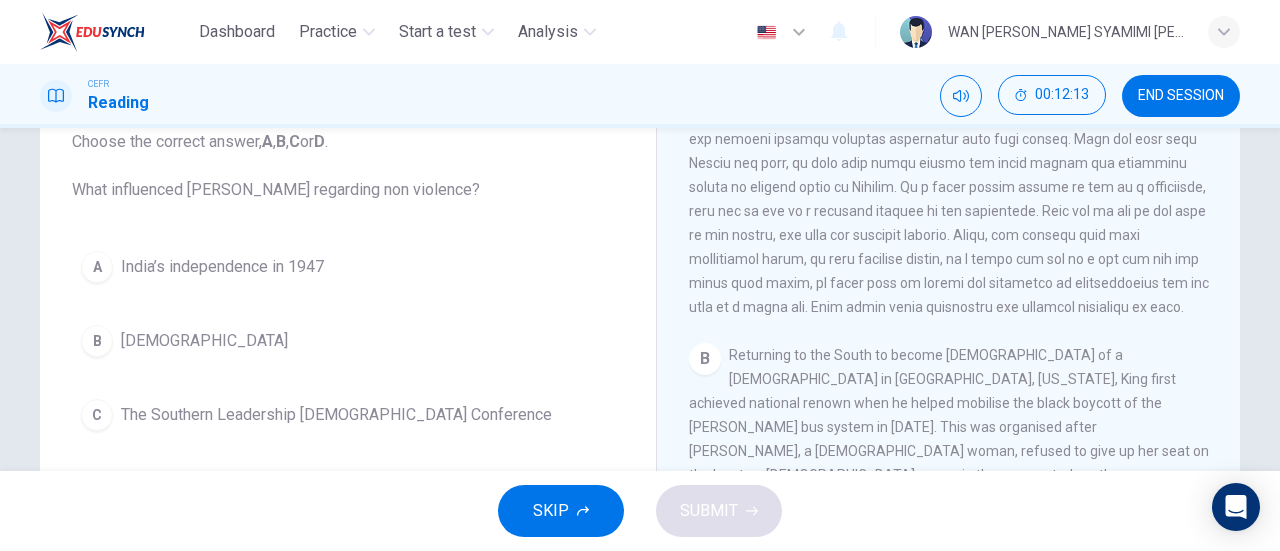 scroll, scrollTop: 137, scrollLeft: 0, axis: vertical 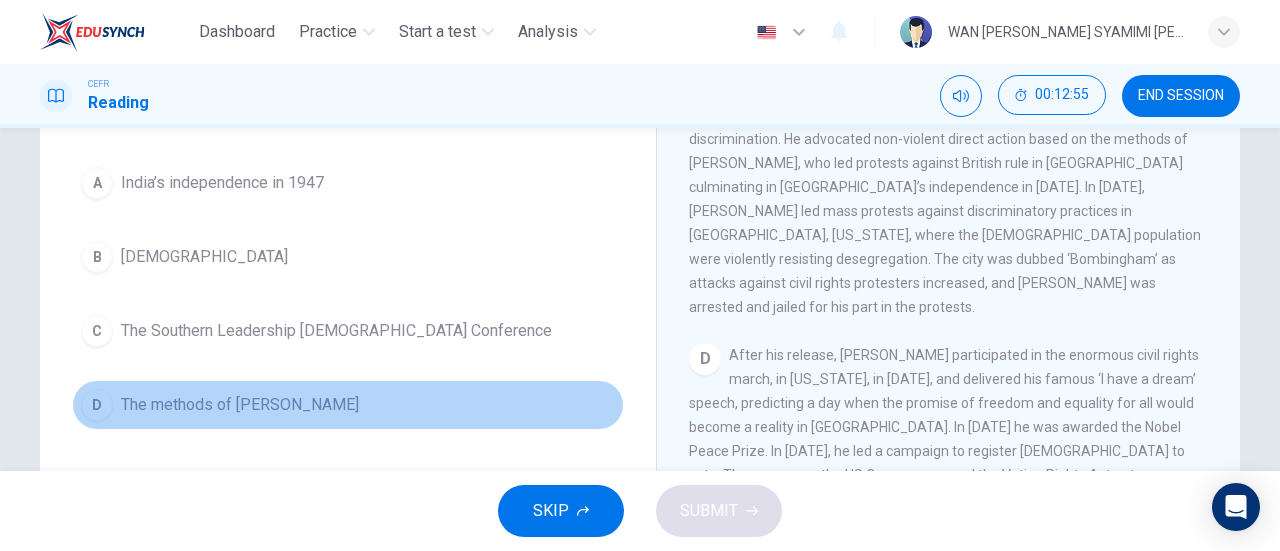 click on "D The methods of [PERSON_NAME]" at bounding box center [348, 405] 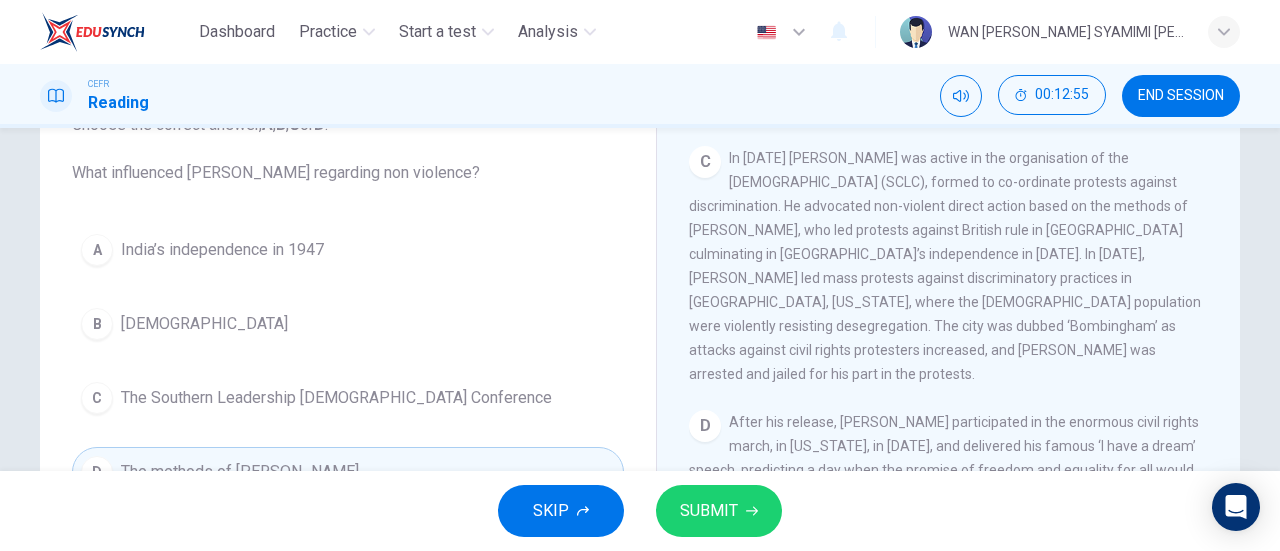 scroll, scrollTop: 146, scrollLeft: 0, axis: vertical 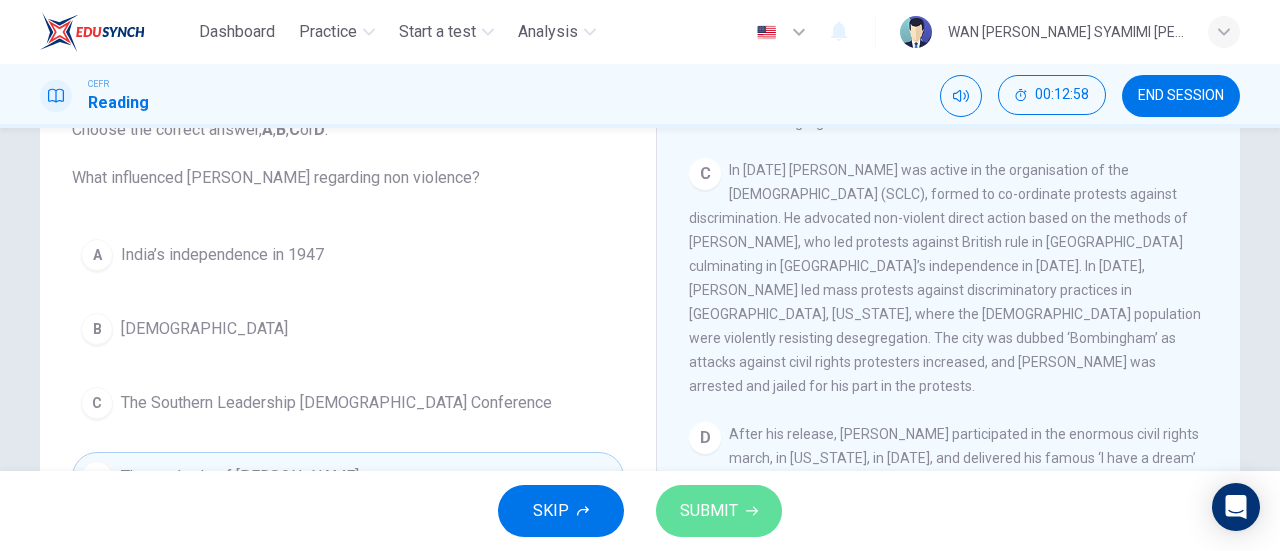 click on "SUBMIT" at bounding box center [709, 511] 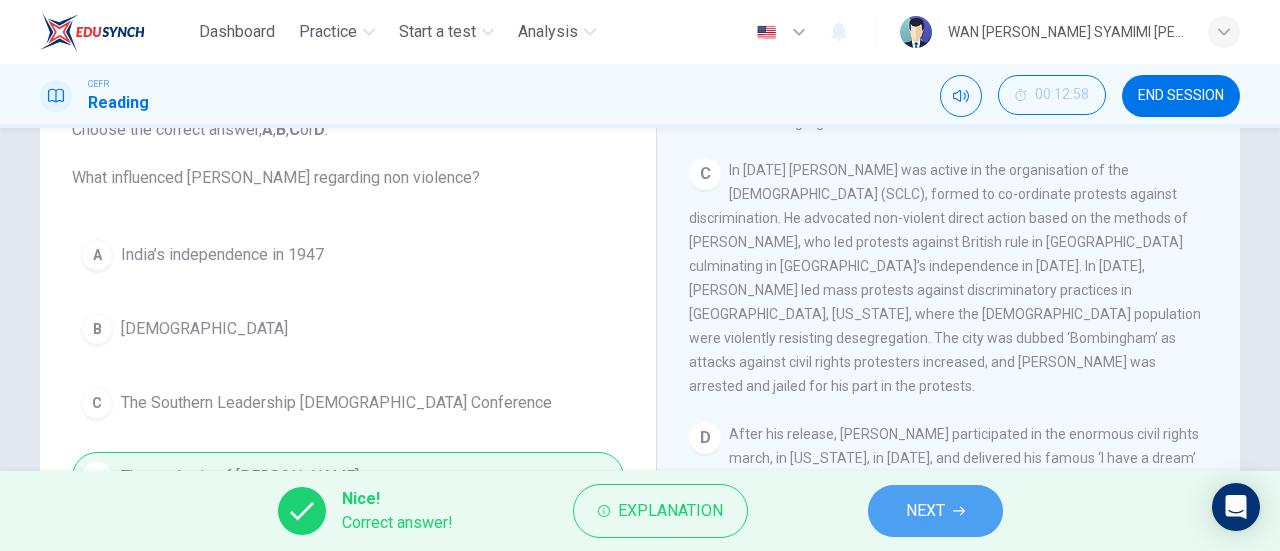 click on "NEXT" at bounding box center [935, 511] 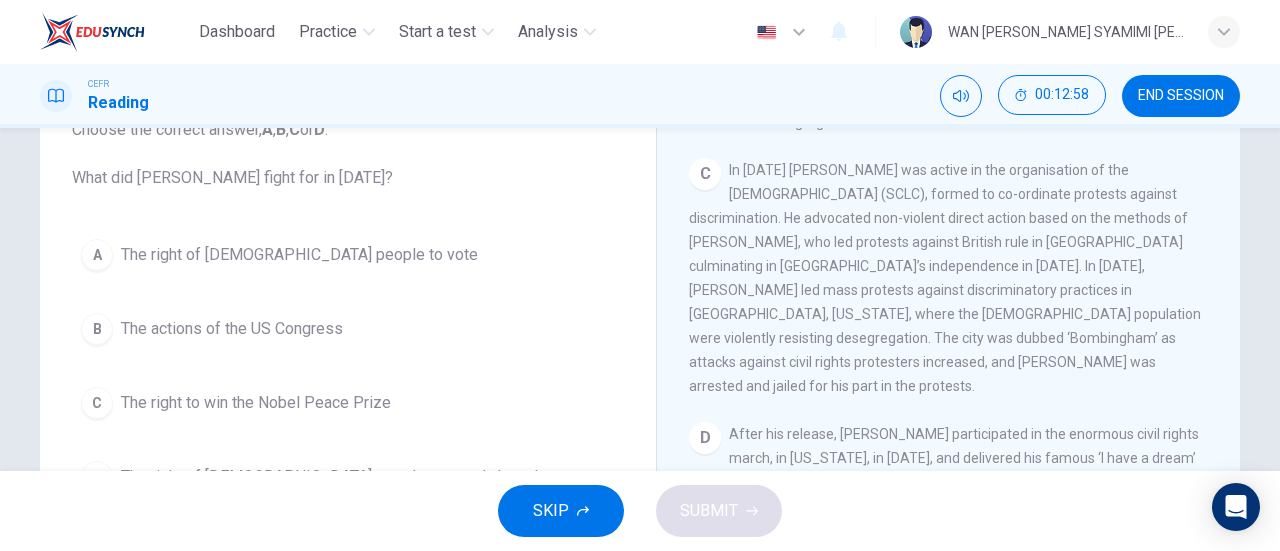scroll, scrollTop: 133, scrollLeft: 0, axis: vertical 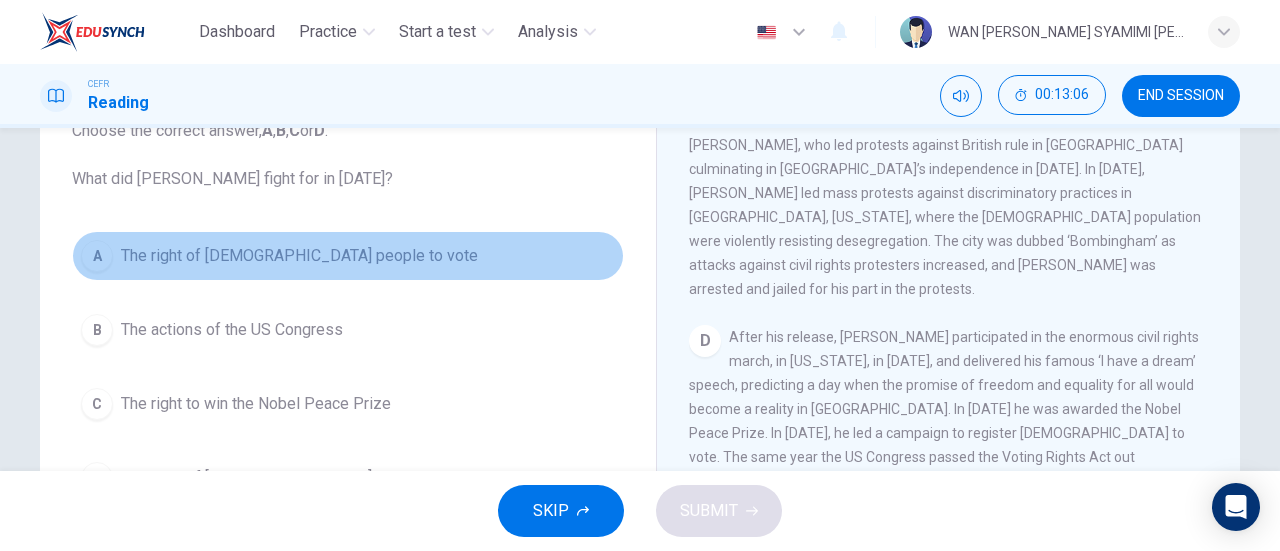 click on "The right of [DEMOGRAPHIC_DATA] people to vote" at bounding box center (299, 256) 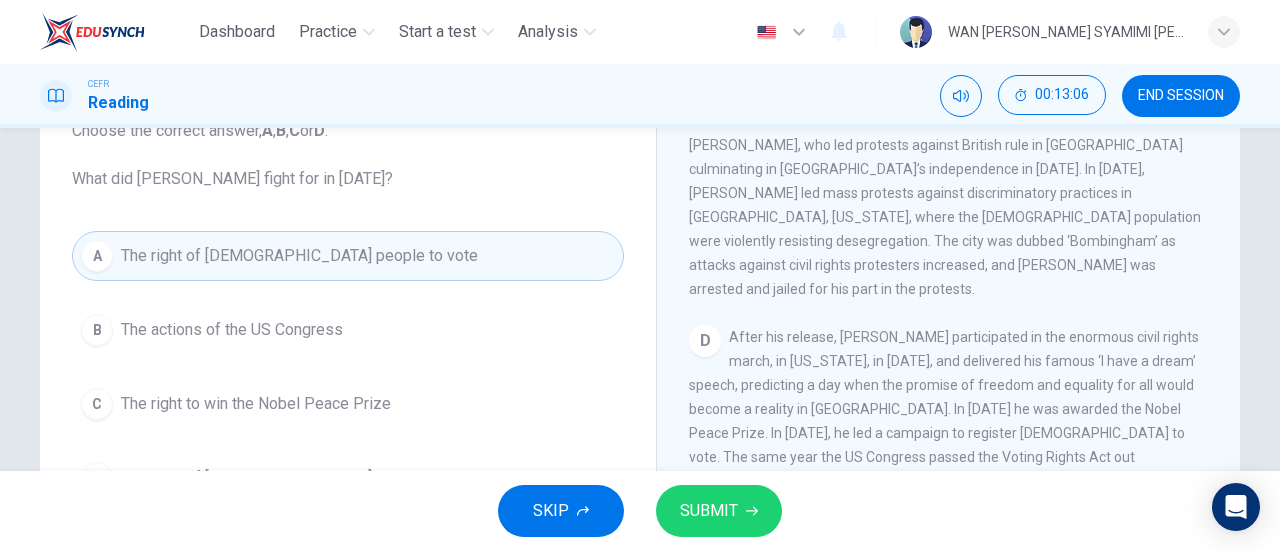 scroll, scrollTop: 239, scrollLeft: 0, axis: vertical 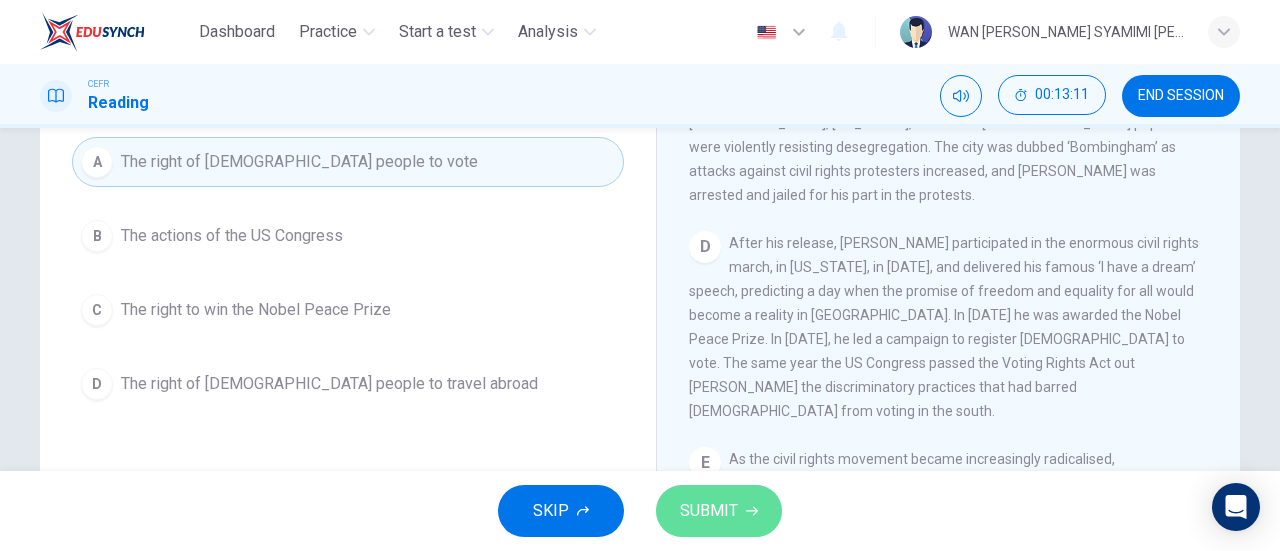 click on "SUBMIT" at bounding box center (719, 511) 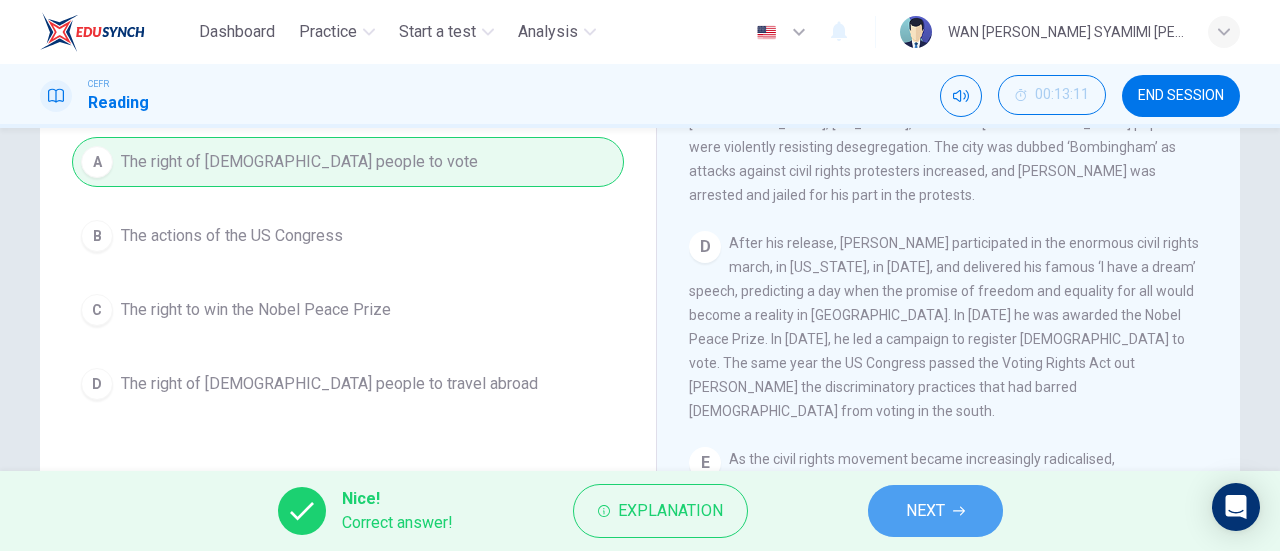 click on "NEXT" at bounding box center [925, 511] 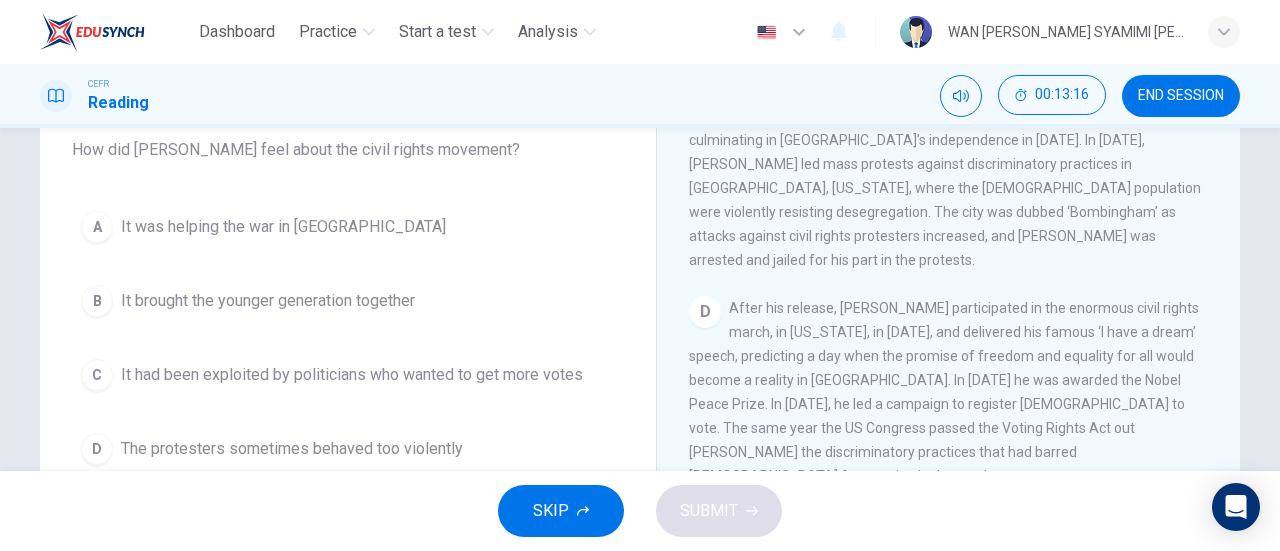 scroll, scrollTop: 175, scrollLeft: 0, axis: vertical 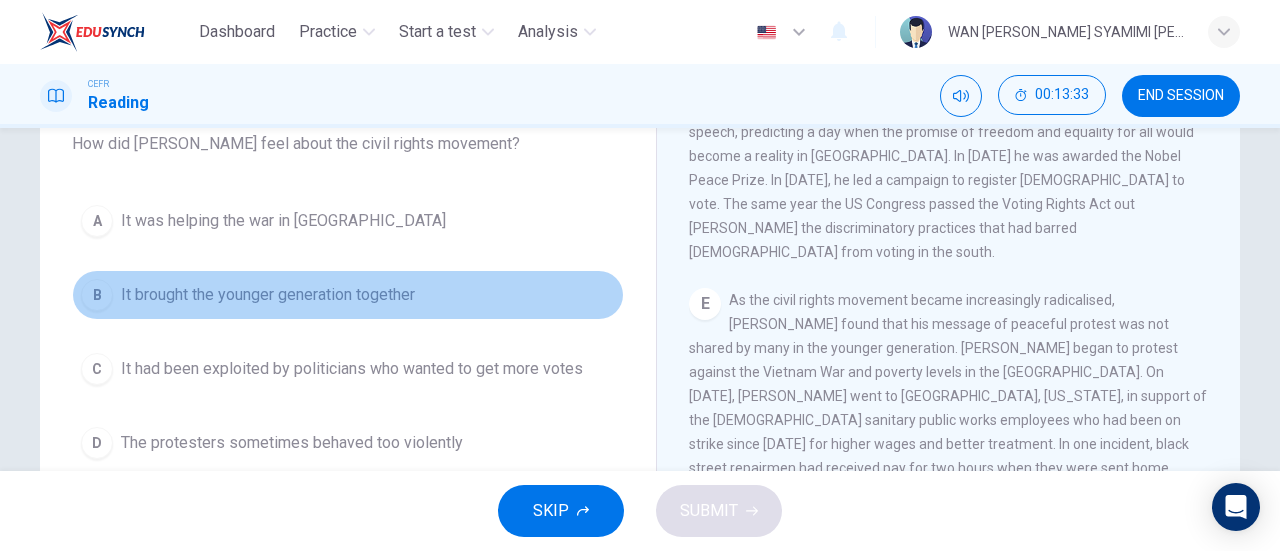click on "It brought the younger generation together" at bounding box center (268, 295) 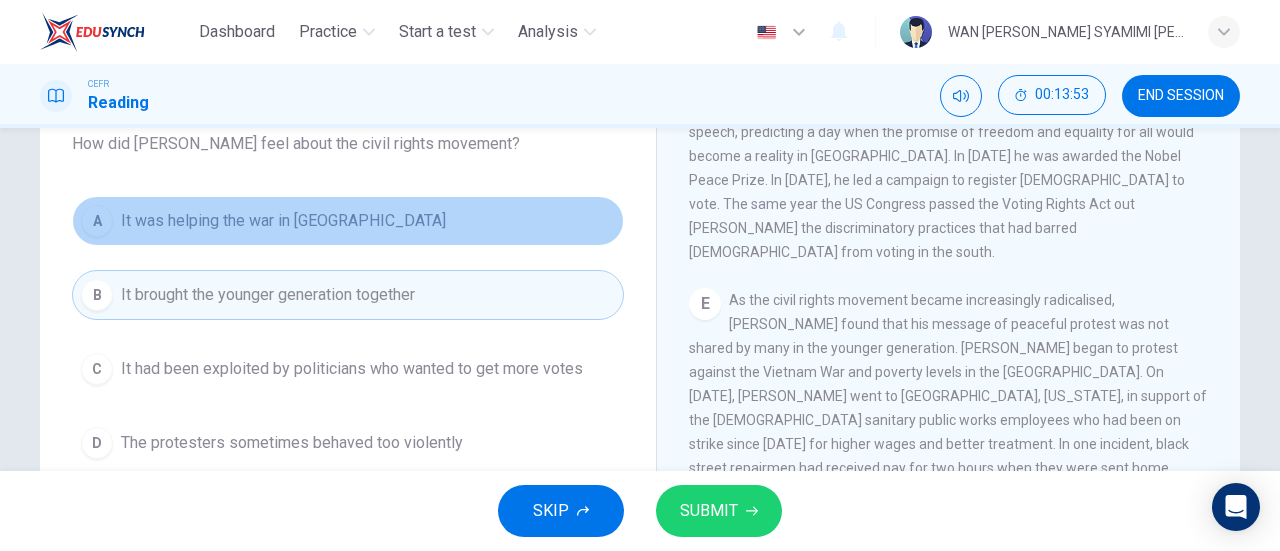 click on "A It was helping the war in [GEOGRAPHIC_DATA]" at bounding box center (348, 221) 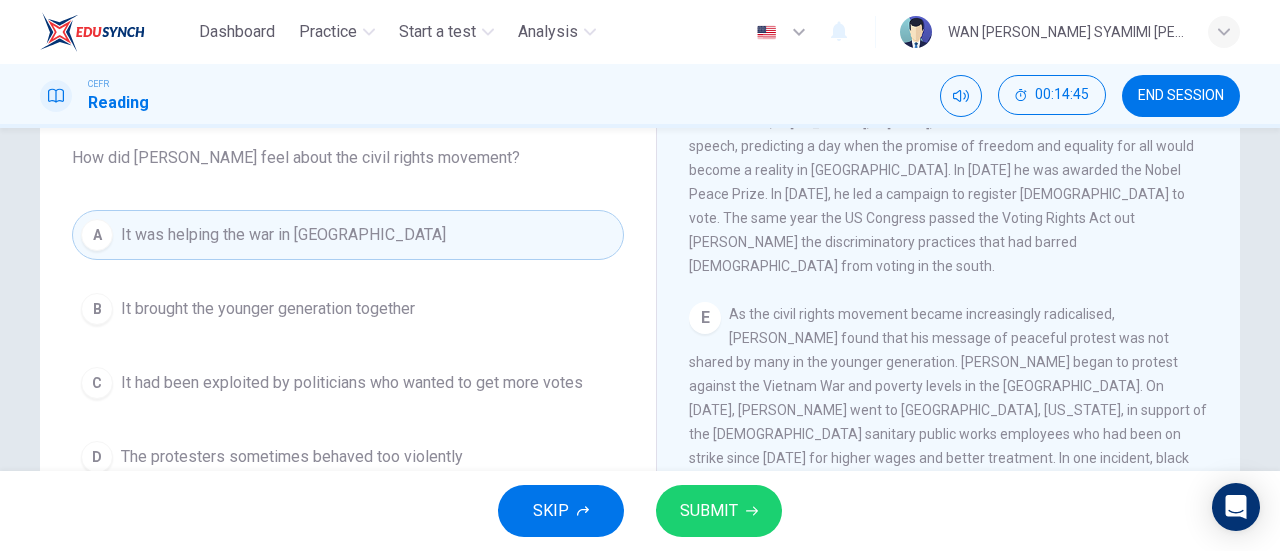 scroll, scrollTop: 165, scrollLeft: 0, axis: vertical 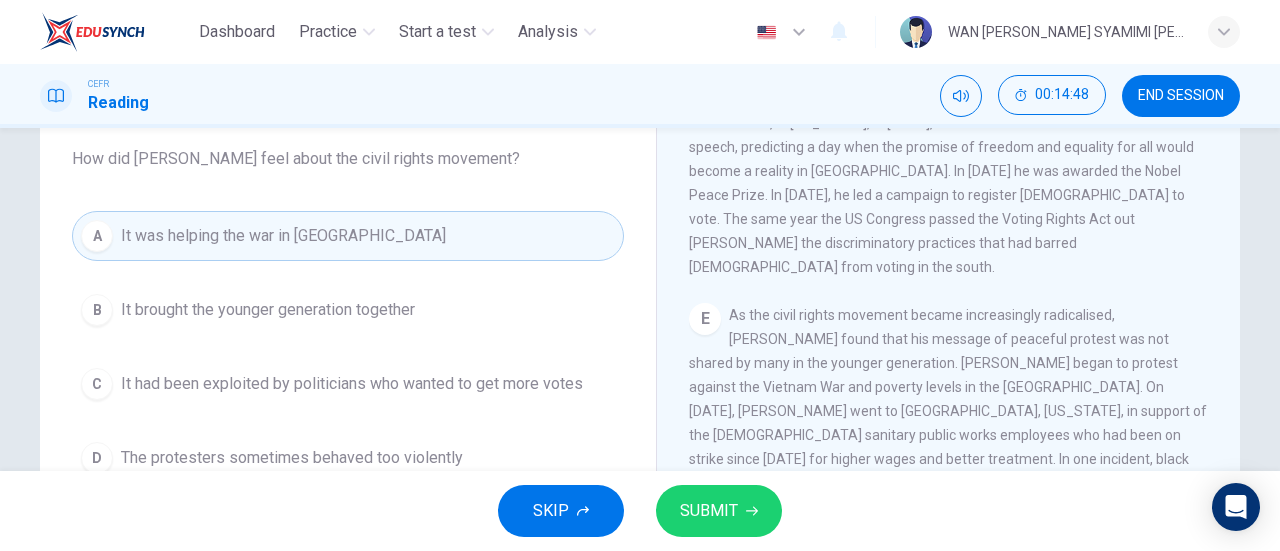 click on "SKIP SUBMIT" at bounding box center [640, 511] 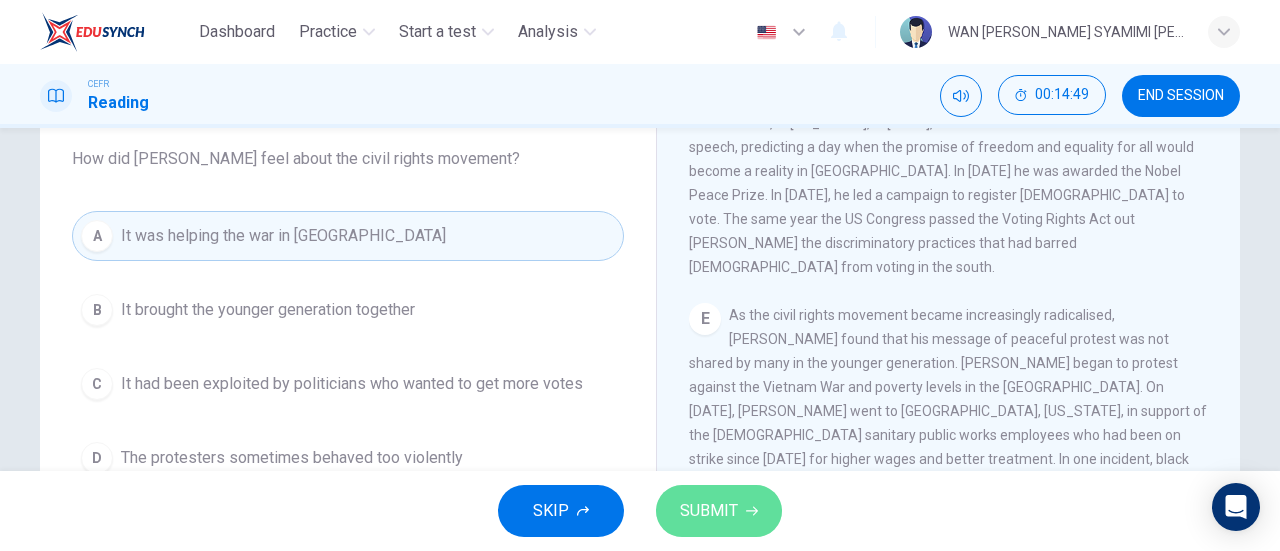 click on "SUBMIT" at bounding box center [709, 511] 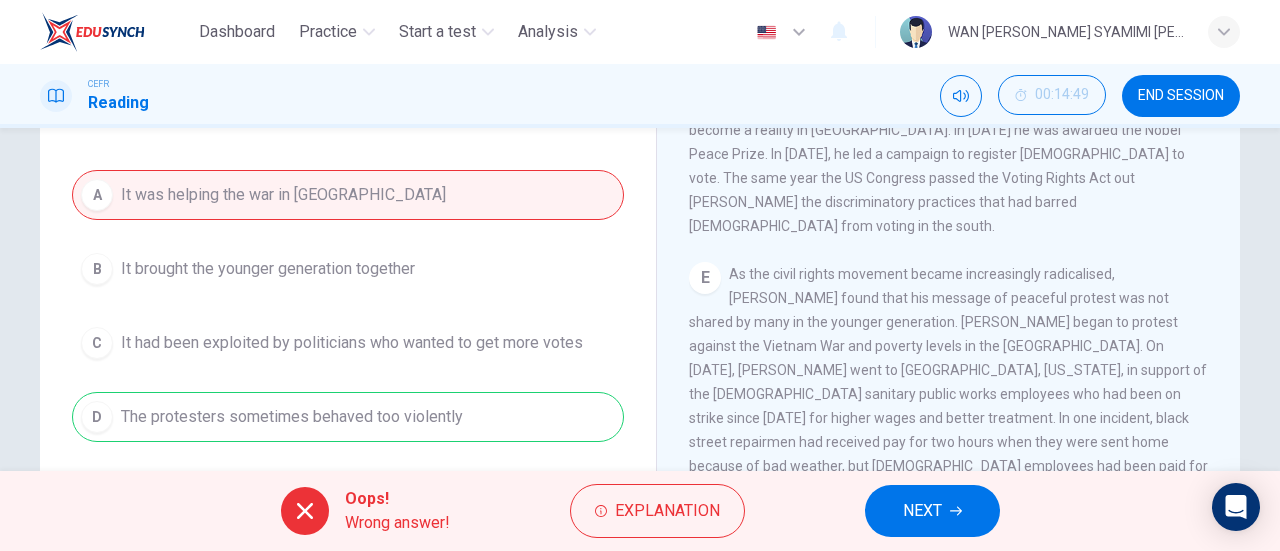 scroll, scrollTop: 207, scrollLeft: 0, axis: vertical 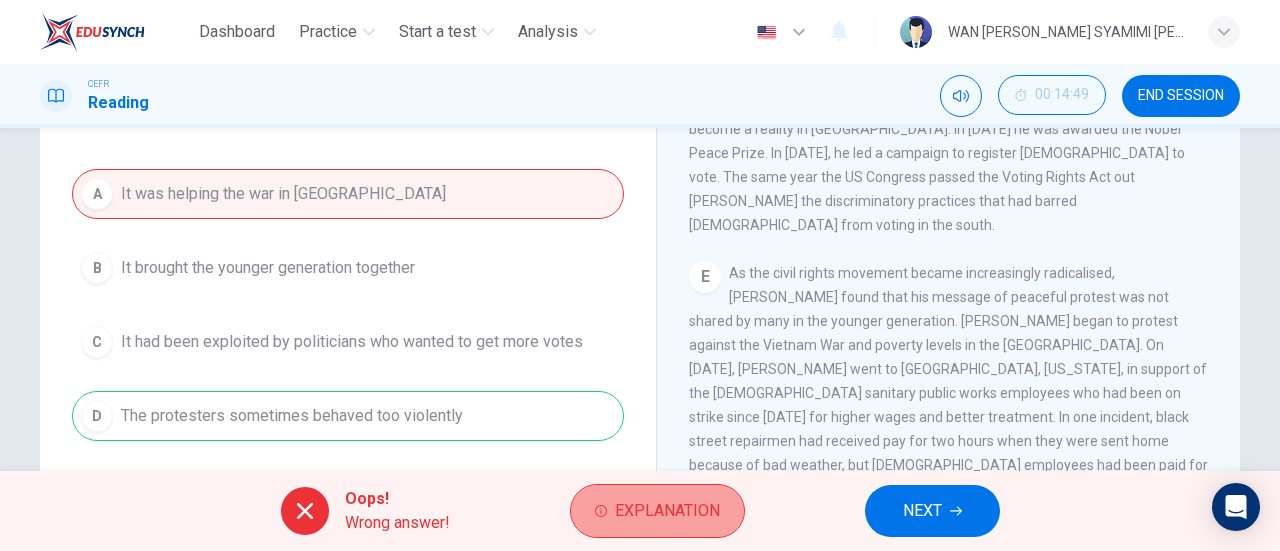 click on "Explanation" at bounding box center [657, 511] 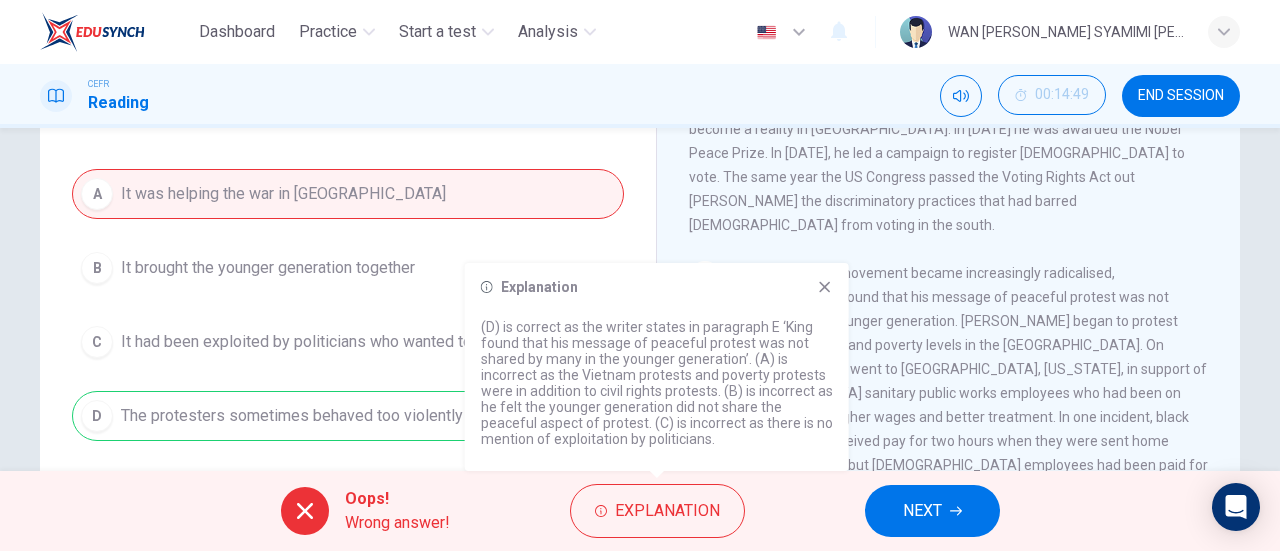 click 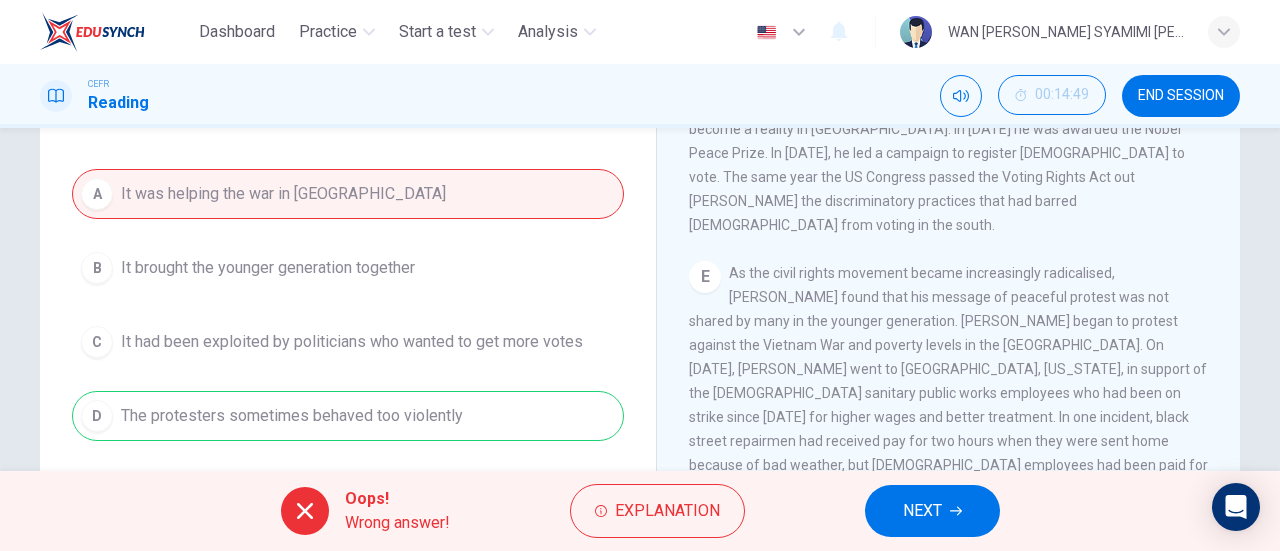 click on "NEXT" at bounding box center [932, 511] 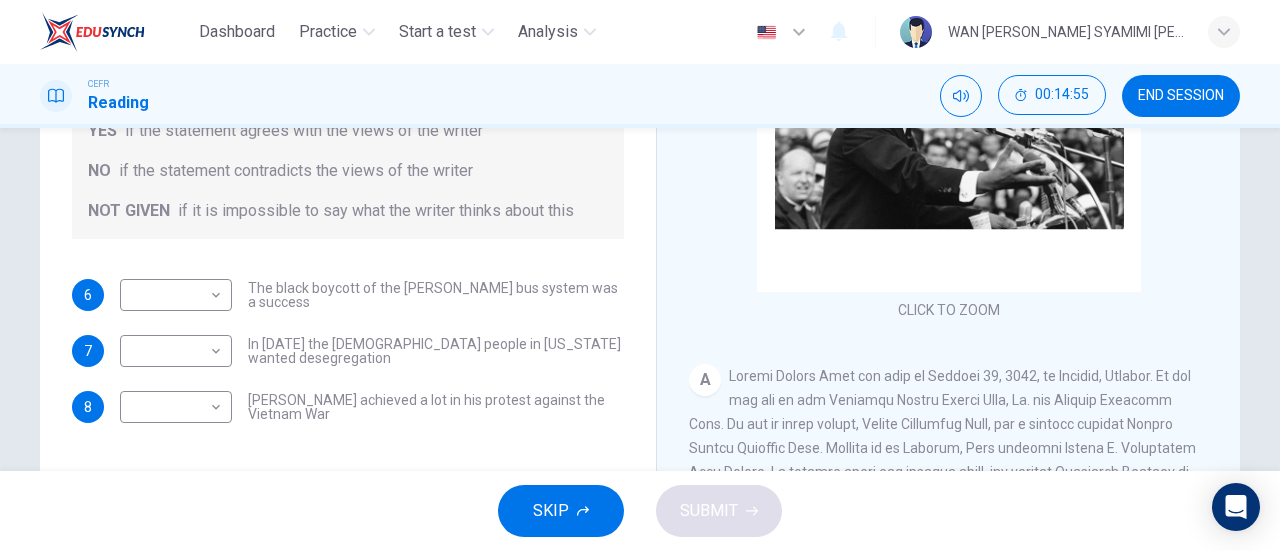 scroll, scrollTop: 314, scrollLeft: 0, axis: vertical 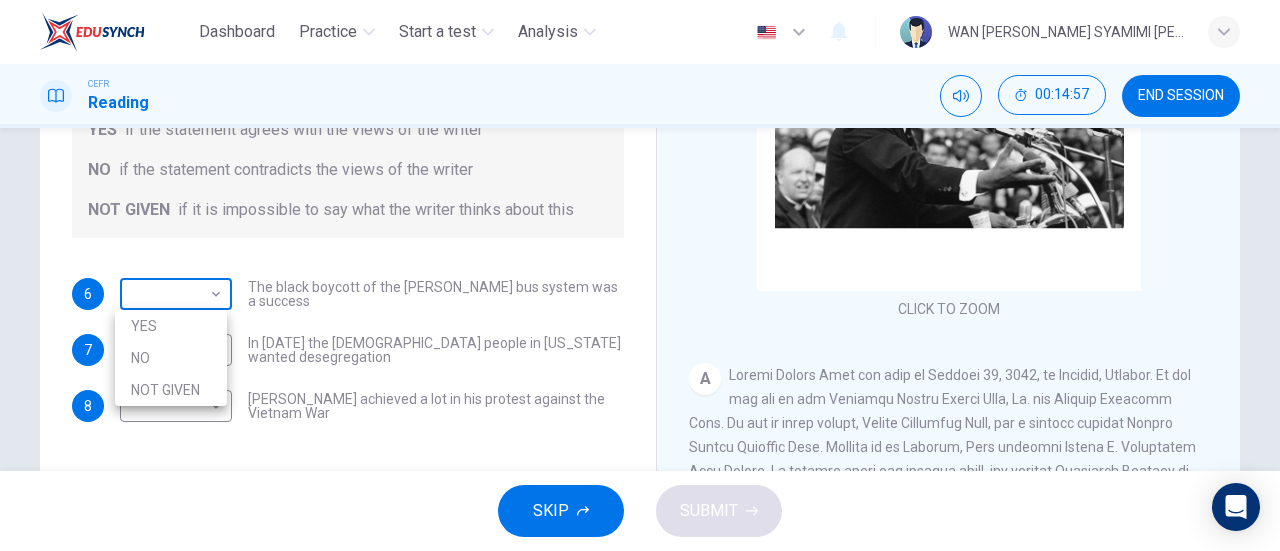 click on "Dashboard Practice Start a test Analysis English en ​ WAN [PERSON_NAME] SYAMIMI [PERSON_NAME] CEFR Reading 00:14:57 END SESSION Questions 6 - 8 Do the following statements agree with the information given in the Reading Passage? In the space below, write YES if the statement agrees with the views of the writer NO if the statement contradicts the views of the writer NOT GIVEN if it is impossible to say what the writer thinks about this 6 ​ ​ The black boycott of the [PERSON_NAME] bus system was a success 7 ​ ​ In [DATE] the [DEMOGRAPHIC_DATA] people in [US_STATE] wanted desegregation 8 ​ ​ [PERSON_NAME] achieved a lot in his protest against the Vietnam War [PERSON_NAME] CLICK TO ZOOM Click to Zoom A B C D E F SKIP SUBMIT EduSynch - Online Language Proficiency Testing
Dashboard Practice Start a test Analysis Notifications © Copyright  2025 YES NO NOT GIVEN" at bounding box center (640, 275) 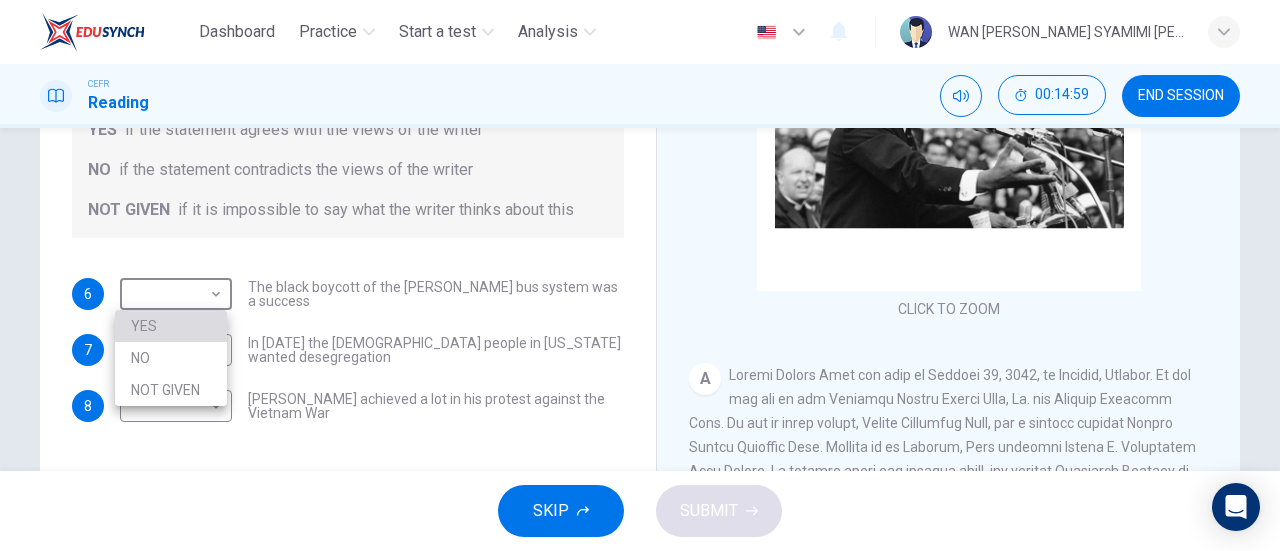 click on "YES" at bounding box center [171, 326] 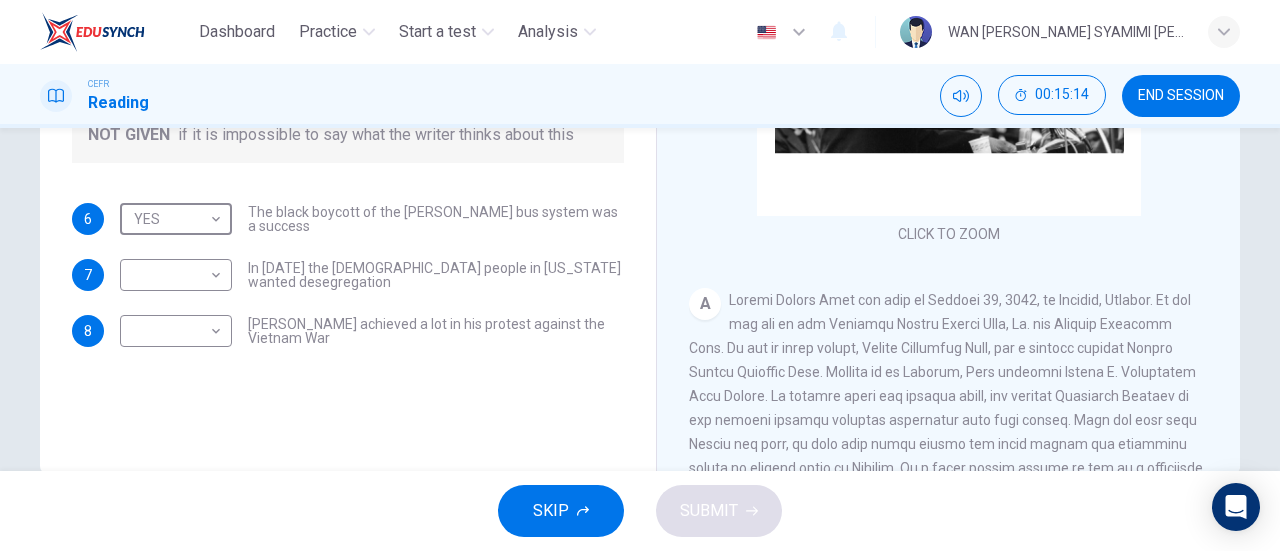 scroll, scrollTop: 432, scrollLeft: 0, axis: vertical 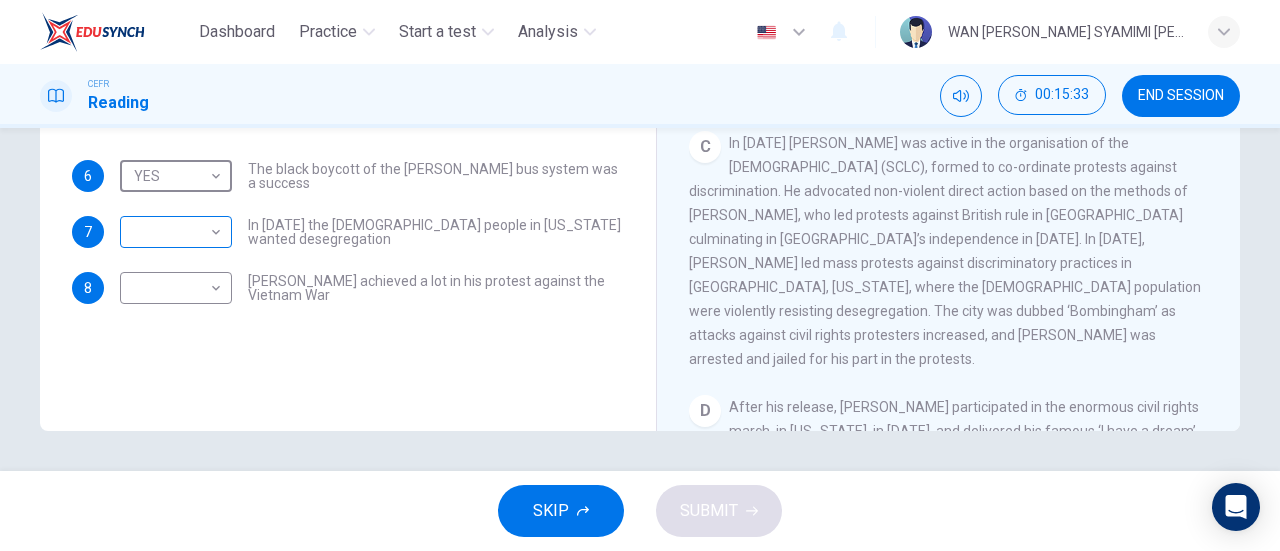 click on "Dashboard Practice Start a test Analysis English en ​ WAN [PERSON_NAME] SYAMIMI [PERSON_NAME] CEFR Reading 00:15:33 END SESSION Questions 6 - 8 Do the following statements agree with the information given in the Reading Passage? In the space below, write YES if the statement agrees with the views of the writer NO if the statement contradicts the views of the writer NOT GIVEN if it is impossible to say what the writer thinks about this 6 YES YES ​ The black boycott of the [PERSON_NAME] bus system was a success 7 ​ ​ In [DATE] the [DEMOGRAPHIC_DATA] people in [US_STATE] wanted desegregation 8 ​ ​ [PERSON_NAME] achieved a lot in his protest against the Vietnam War [PERSON_NAME] CLICK TO ZOOM Click to Zoom A B C D E F SKIP SUBMIT EduSynch - Online Language Proficiency Testing
Dashboard Practice Start a test Analysis Notifications © Copyright  2025" at bounding box center (640, 275) 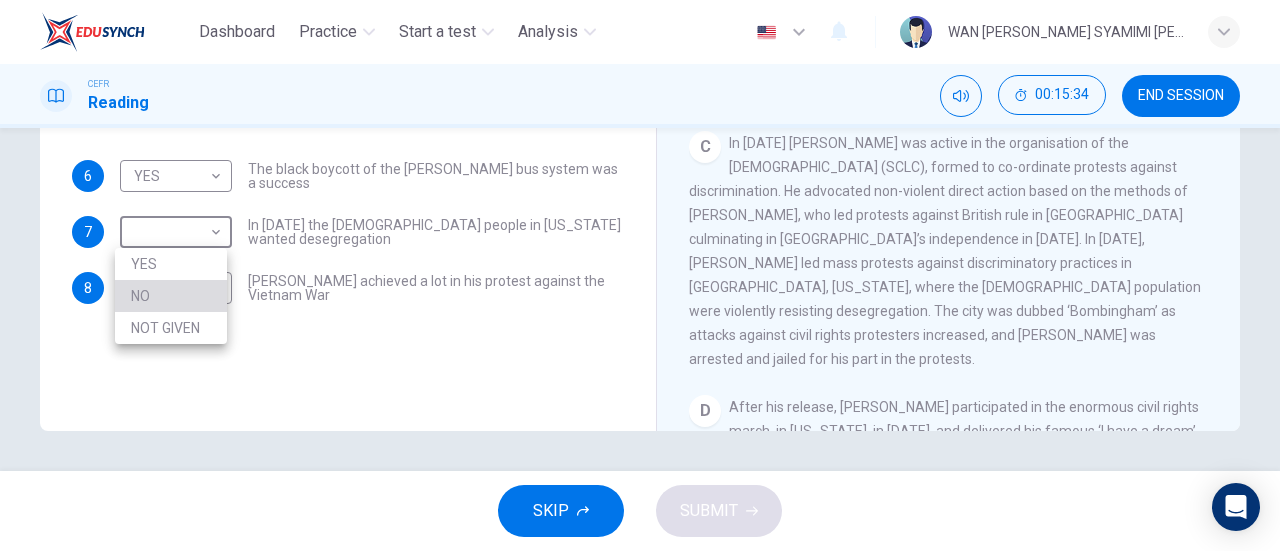 click on "NO" at bounding box center (171, 296) 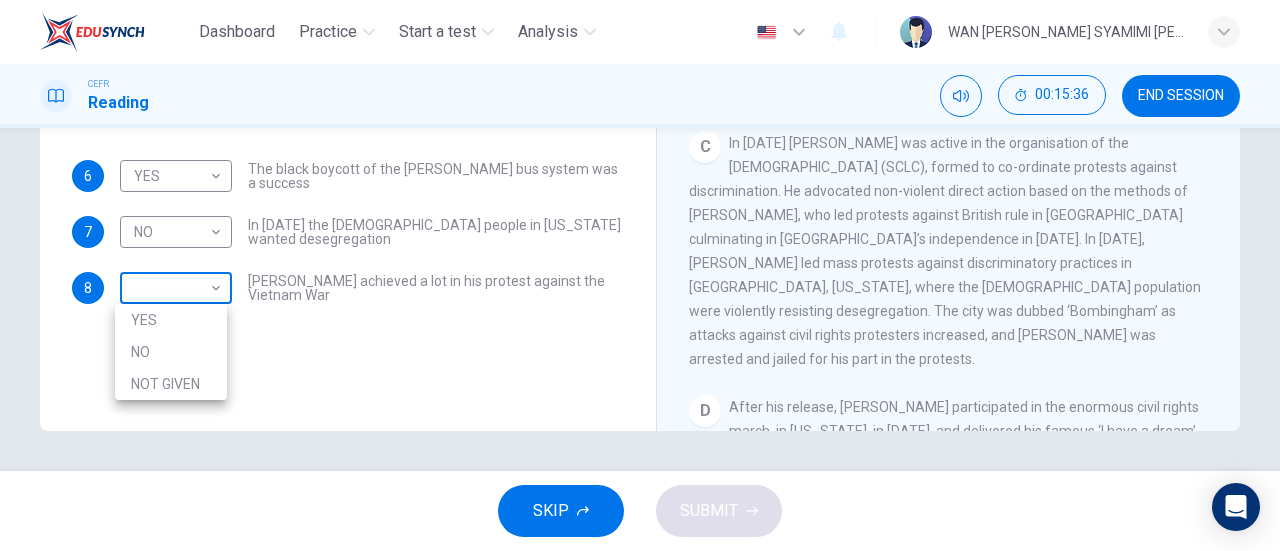 click on "Dashboard Practice Start a test Analysis English en ​ WAN [PERSON_NAME] SYAMIMI [PERSON_NAME] CEFR Reading 00:15:36 END SESSION Questions 6 - 8 Do the following statements agree with the information given in the Reading Passage? In the space below, write YES if the statement agrees with the views of the writer NO if the statement contradicts the views of the writer NOT GIVEN if it is impossible to say what the writer thinks about this 6 YES YES ​ The black boycott of the [PERSON_NAME] bus system was a success 7 NO NO ​ In [DATE] the [DEMOGRAPHIC_DATA] people in [US_STATE] wanted desegregation 8 ​ ​ [PERSON_NAME] achieved a lot in his protest against the Vietnam War [PERSON_NAME] CLICK TO ZOOM Click to Zoom A B C D E F SKIP SUBMIT EduSynch - Online Language Proficiency Testing
Dashboard Practice Start a test Analysis Notifications © Copyright  2025 YES NO NOT GIVEN" at bounding box center (640, 275) 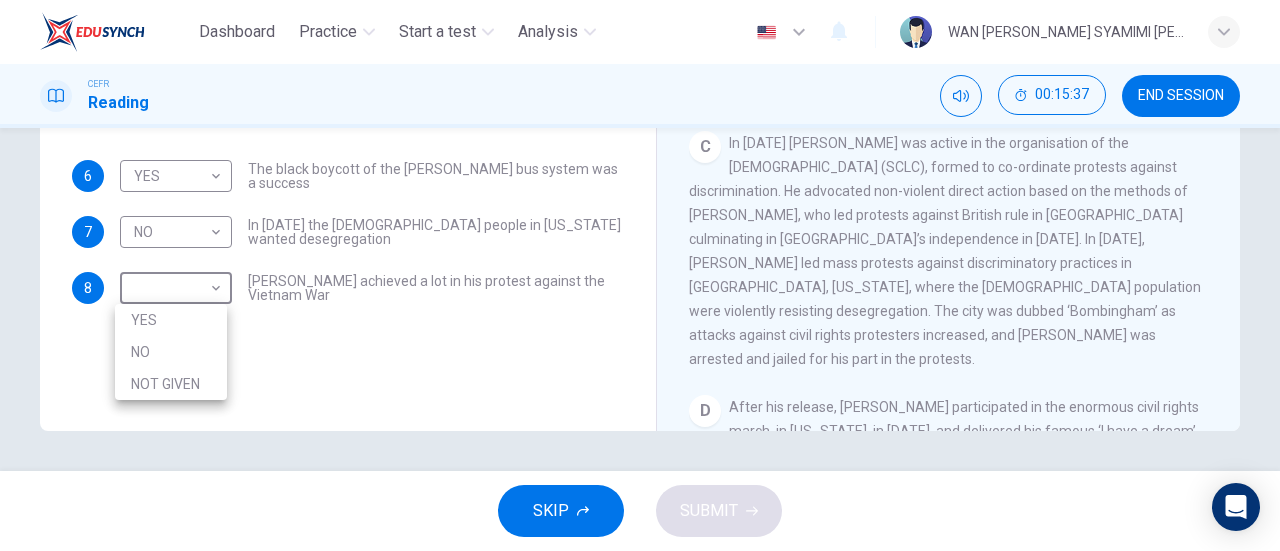 click on "NOT GIVEN" at bounding box center (171, 384) 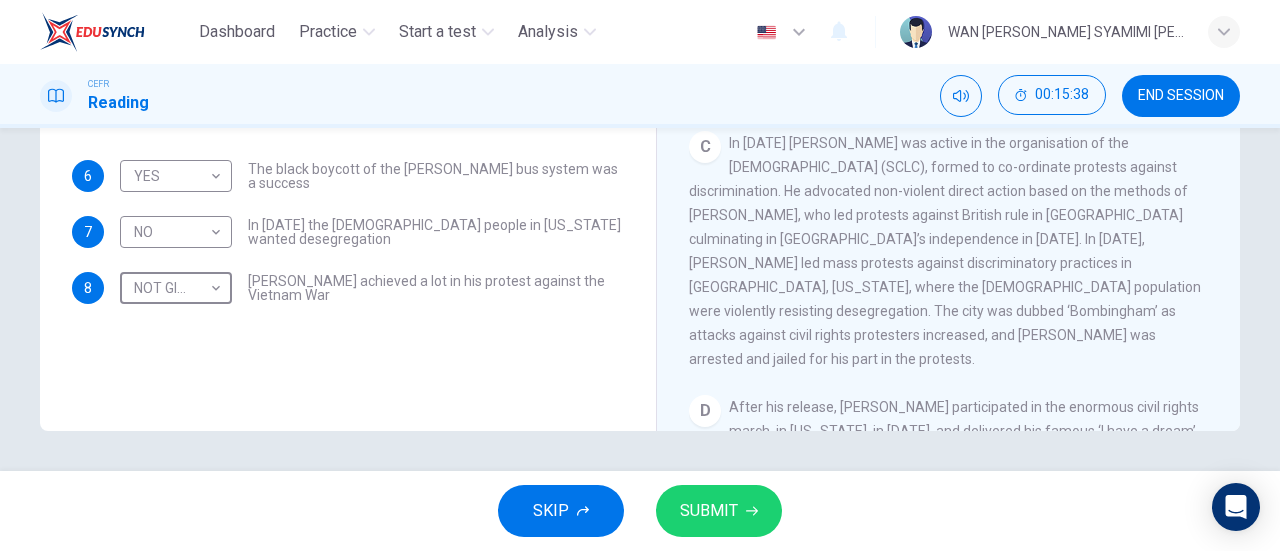 click on "SUBMIT" at bounding box center [719, 511] 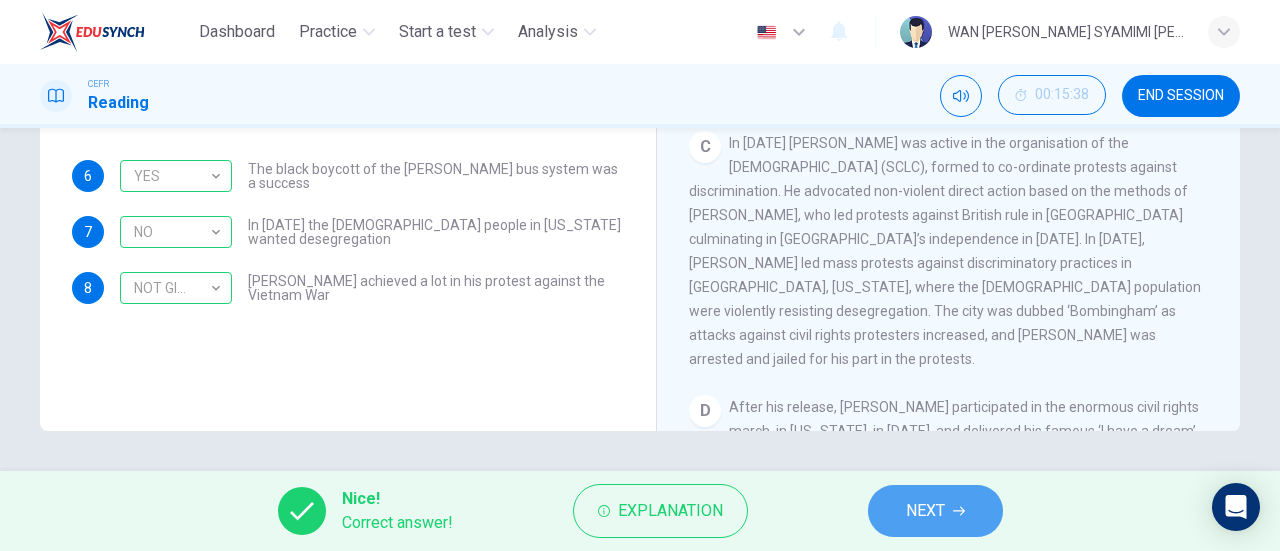 click on "NEXT" at bounding box center [925, 511] 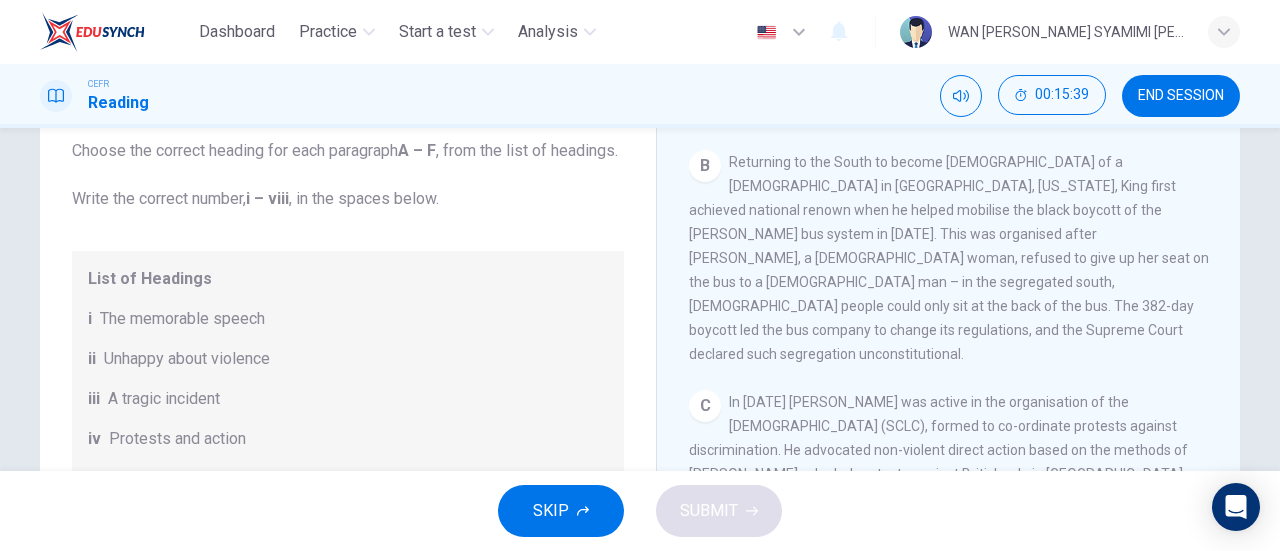 scroll, scrollTop: 91, scrollLeft: 0, axis: vertical 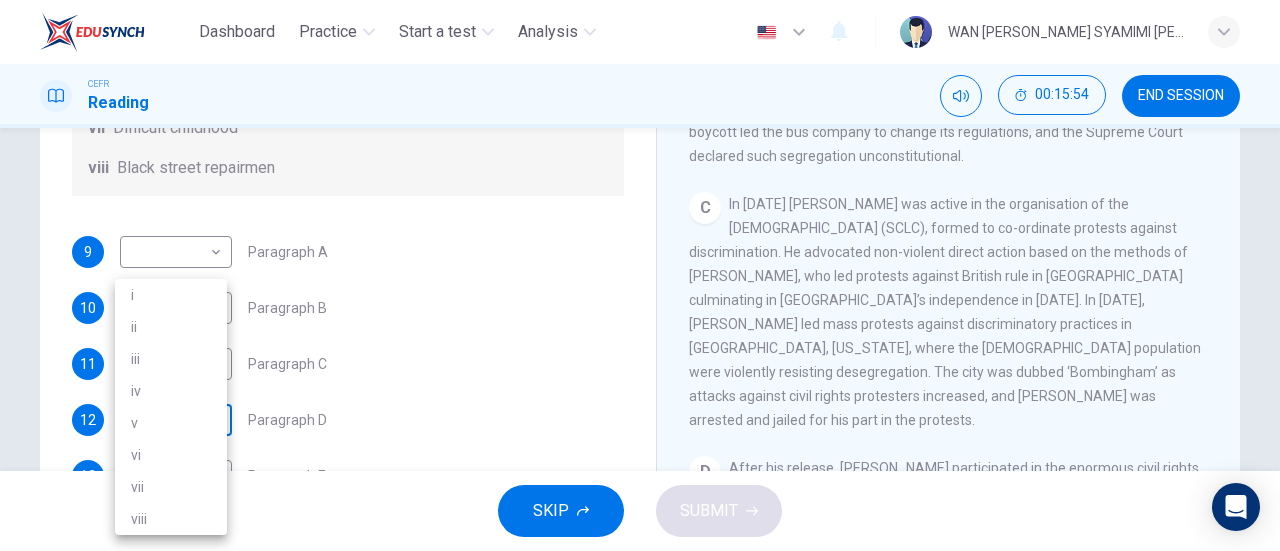 click on "Dashboard Practice Start a test Analysis English en ​ WAN [PERSON_NAME] SYAMIMI [PERSON_NAME] CEFR Reading 00:15:54 END SESSION Questions 9 - 14 The Reading Passage has 6 paragraphs.
Choose the correct heading for each paragraph  A – F , from the list of headings.
Write the correct number,  i – viii , in the spaces below. List of Headings i The memorable speech ii Unhappy about violence iii A tragic incident iv Protests and action v The background of an iconic man vi Making his mark internationally vii Difficult childhood viii Black street repairmen 9 ​ ​ Paragraph A 10 ​ ​ Paragraph B 11 ​ ​ Paragraph C 12 ​ ​ Paragraph D 13 ​ ​ Paragraph E 14 ​ ​ Paragraph F [PERSON_NAME] CLICK TO ZOOM Click to Zoom A B C D E F SKIP SUBMIT EduSynch - Online Language Proficiency Testing
Dashboard Practice Start a test Analysis Notifications © Copyright  2025 i ii iii iv v vi vii viii" at bounding box center [640, 275] 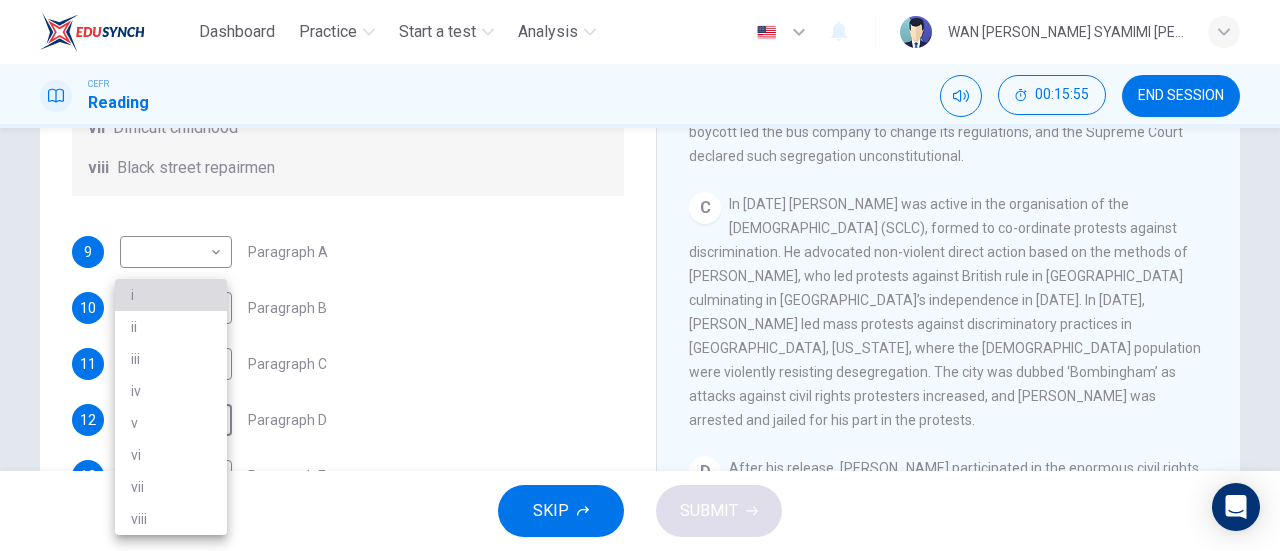 click on "i" at bounding box center (171, 295) 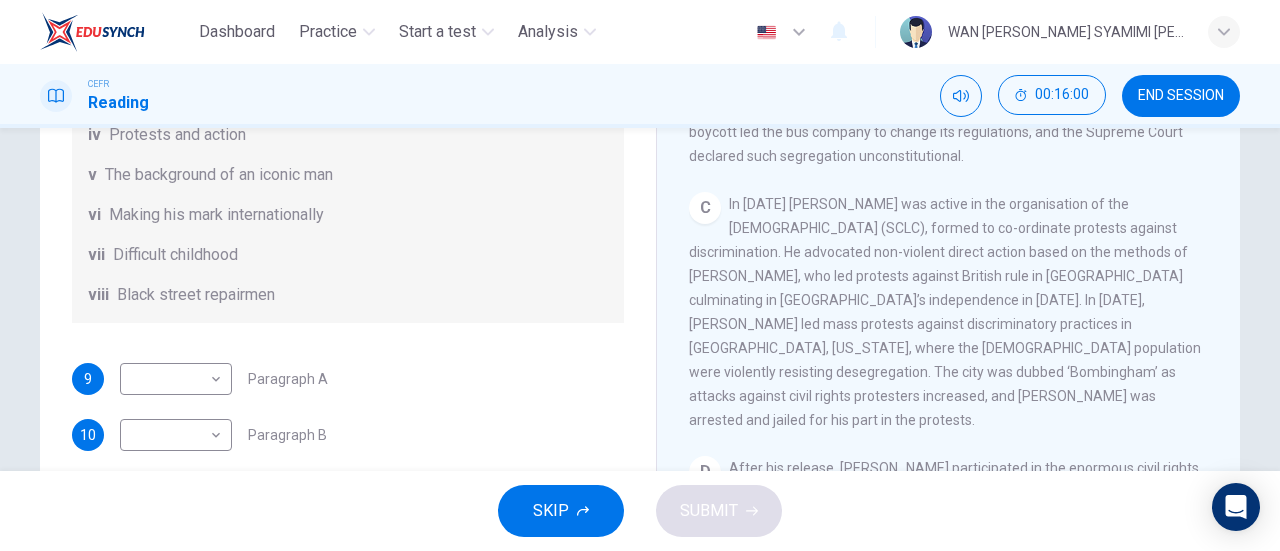 scroll, scrollTop: 352, scrollLeft: 0, axis: vertical 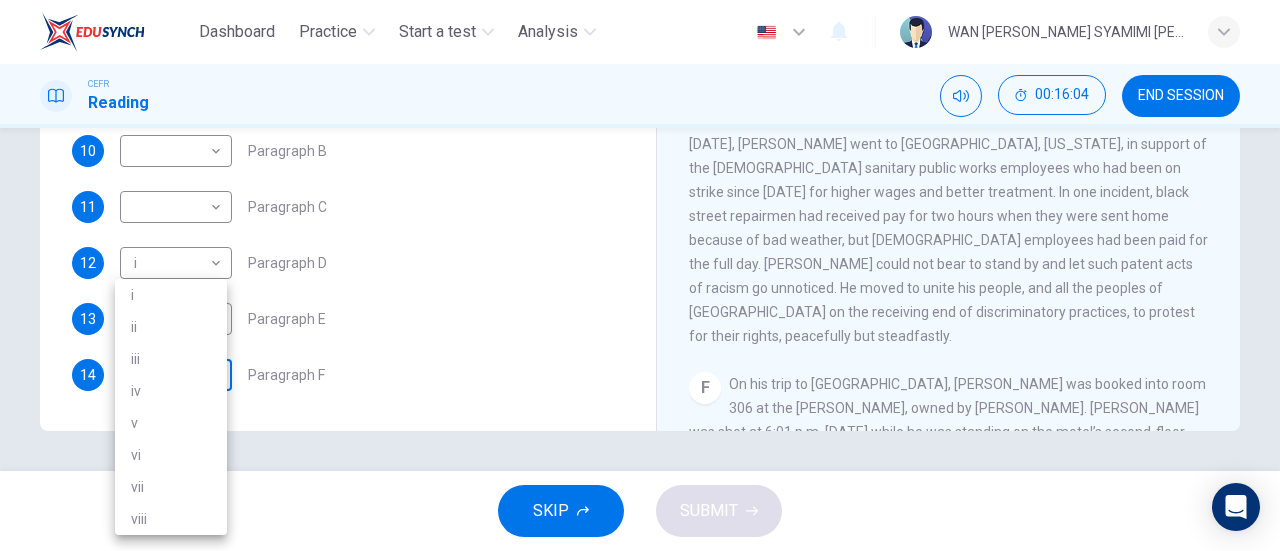 click on "Dashboard Practice Start a test Analysis English en ​ WAN [PERSON_NAME] SYAMIMI [PERSON_NAME] CEFR Reading 00:16:04 END SESSION Questions 9 - 14 The Reading Passage has 6 paragraphs.
Choose the correct heading for each paragraph  A – F , from the list of headings.
Write the correct number,  i – viii , in the spaces below. List of Headings i The memorable speech ii Unhappy about violence iii A tragic incident iv Protests and action v The background of an iconic man vi Making his mark internationally vii Difficult childhood viii Black street repairmen 9 ​ ​ Paragraph A 10 ​ ​ Paragraph B 11 ​ ​ Paragraph C 12 i i ​ Paragraph D 13 ​ ​ Paragraph E 14 ​ ​ Paragraph F [PERSON_NAME] CLICK TO ZOOM Click to Zoom A B C D E F SKIP SUBMIT EduSynch - Online Language Proficiency Testing
Dashboard Practice Start a test Analysis Notifications © Copyright  2025 i ii iii iv v vi vii viii" at bounding box center (640, 275) 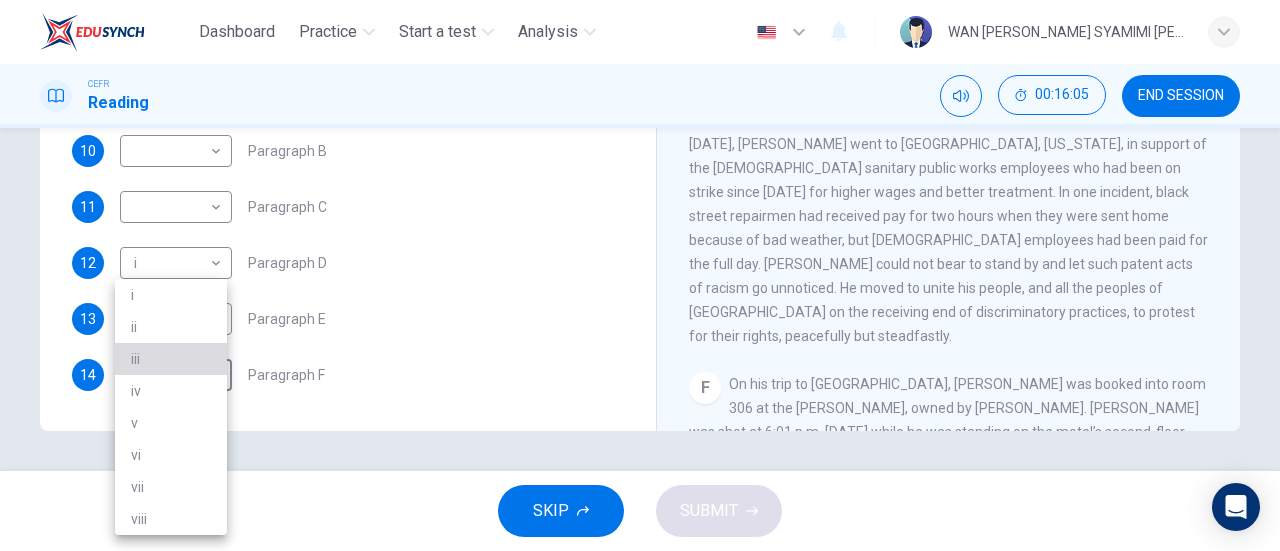 click on "iii" at bounding box center [171, 359] 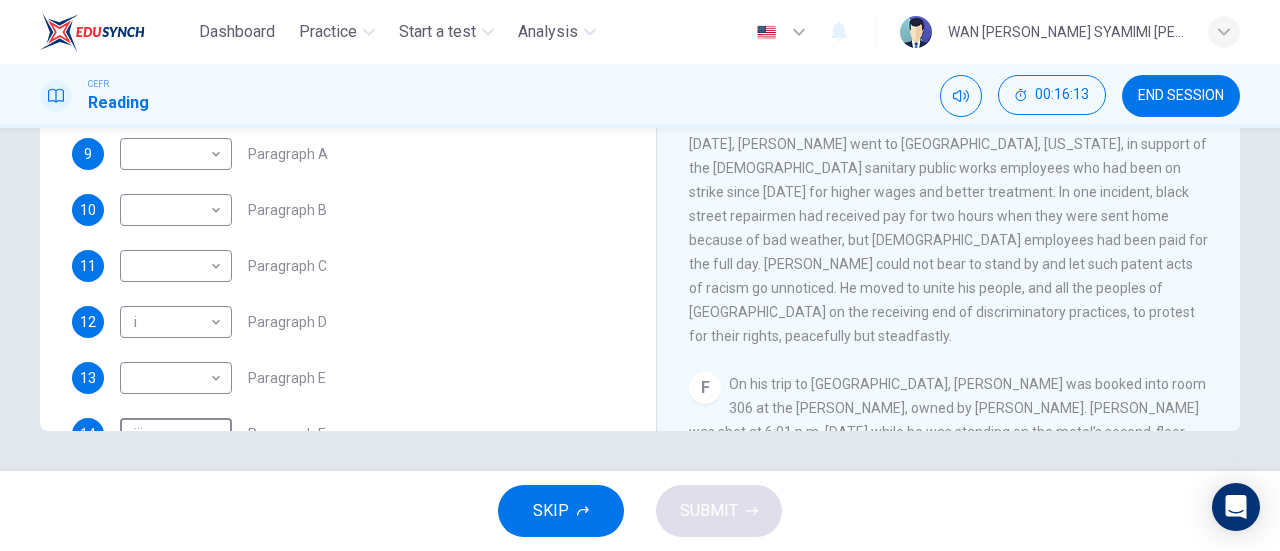 scroll, scrollTop: 266, scrollLeft: 0, axis: vertical 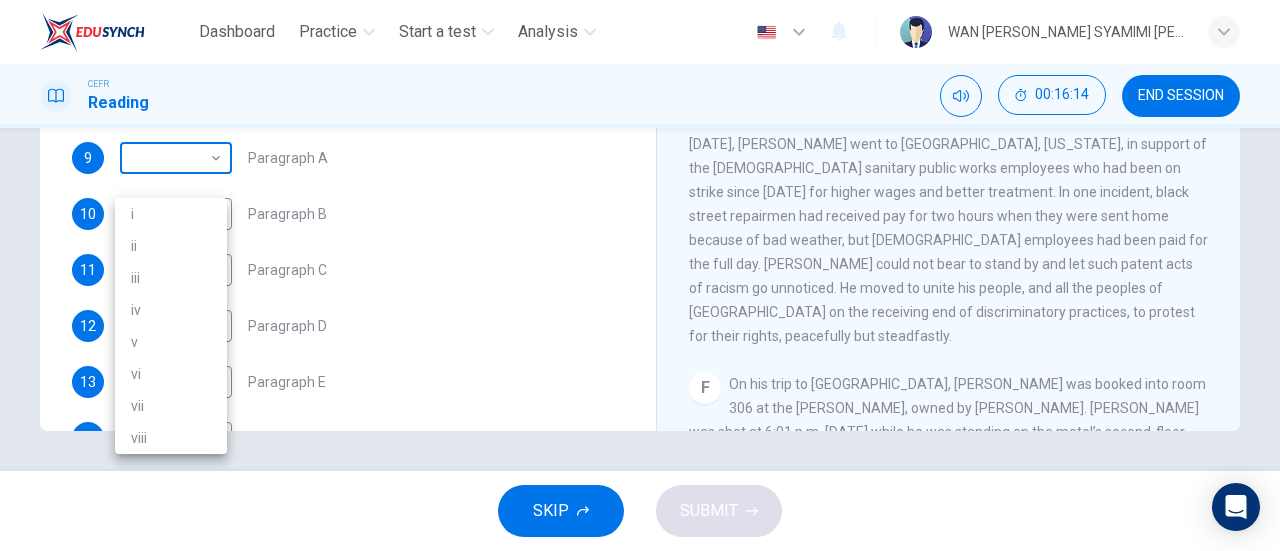 click on "Dashboard Practice Start a test Analysis English en ​ WAN [PERSON_NAME] SYAMIMI [PERSON_NAME] CEFR Reading 00:16:14 END SESSION Questions 9 - 14 The Reading Passage has 6 paragraphs.
Choose the correct heading for each paragraph  A – F , from the list of headings.
Write the correct number,  i – viii , in the spaces below. List of Headings i The memorable speech ii Unhappy about violence iii A tragic incident iv Protests and action v The background of an iconic man vi Making his mark internationally vii Difficult childhood viii Black street repairmen 9 ​ ​ Paragraph A 10 ​ ​ Paragraph B 11 ​ ​ Paragraph C 12 i i ​ Paragraph D 13 ​ ​ Paragraph E 14 iii iii ​ Paragraph F [PERSON_NAME] CLICK TO ZOOM Click to Zoom A B C D E F SKIP SUBMIT EduSynch - Online Language Proficiency Testing
Dashboard Practice Start a test Analysis Notifications © Copyright  2025 i ii iii iv v vi vii viii" at bounding box center [640, 275] 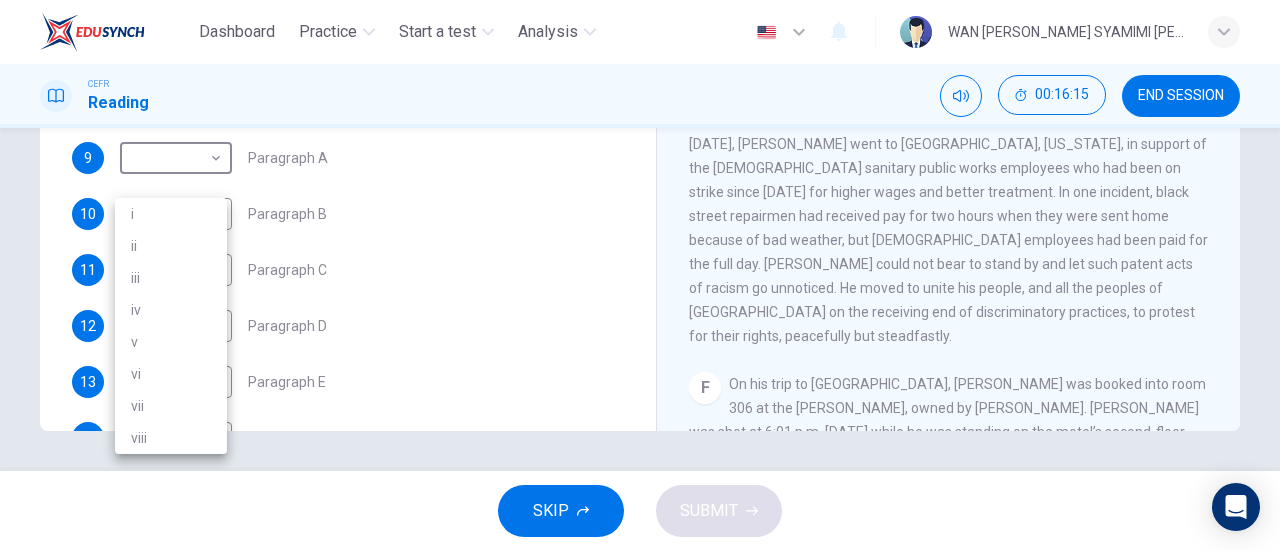 click at bounding box center [640, 275] 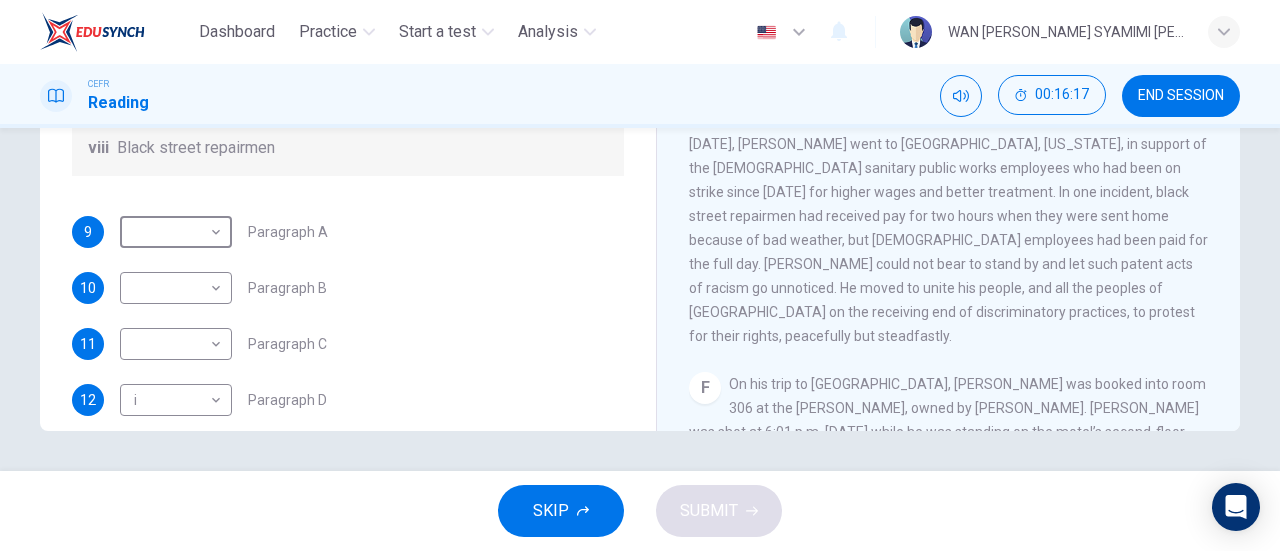 scroll, scrollTop: 192, scrollLeft: 0, axis: vertical 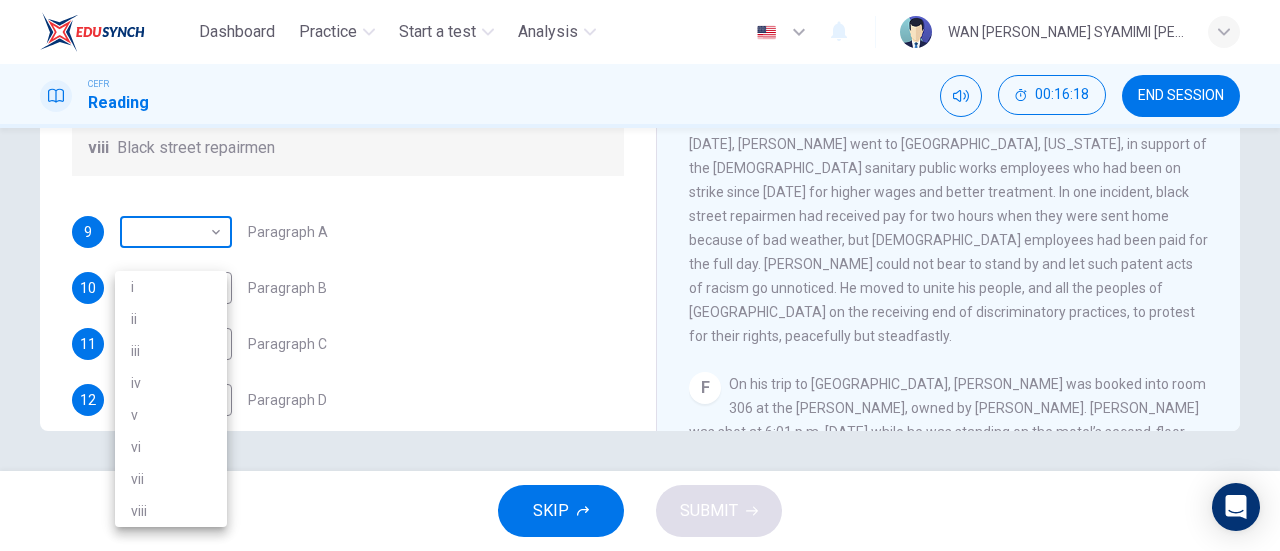 click on "Dashboard Practice Start a test Analysis English en ​ WAN [PERSON_NAME] SYAMIMI [PERSON_NAME] CEFR Reading 00:16:18 END SESSION Questions 9 - 14 The Reading Passage has 6 paragraphs.
Choose the correct heading for each paragraph  A – F , from the list of headings.
Write the correct number,  i – viii , in the spaces below. List of Headings i The memorable speech ii Unhappy about violence iii A tragic incident iv Protests and action v The background of an iconic man vi Making his mark internationally vii Difficult childhood viii Black street repairmen 9 ​ ​ Paragraph A 10 ​ ​ Paragraph B 11 ​ ​ Paragraph C 12 i i ​ Paragraph D 13 ​ ​ Paragraph E 14 iii iii ​ Paragraph F [PERSON_NAME] CLICK TO ZOOM Click to Zoom A B C D E F SKIP SUBMIT EduSynch - Online Language Proficiency Testing
Dashboard Practice Start a test Analysis Notifications © Copyright  2025 i ii iii iv v vi vii viii" at bounding box center [640, 275] 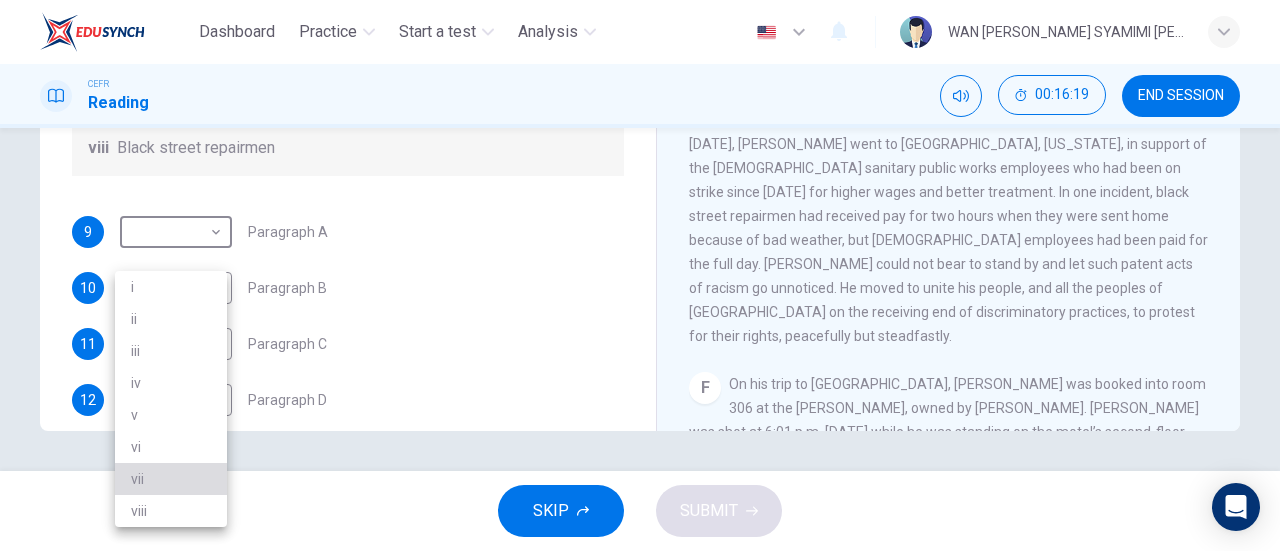 click on "vii" at bounding box center [171, 479] 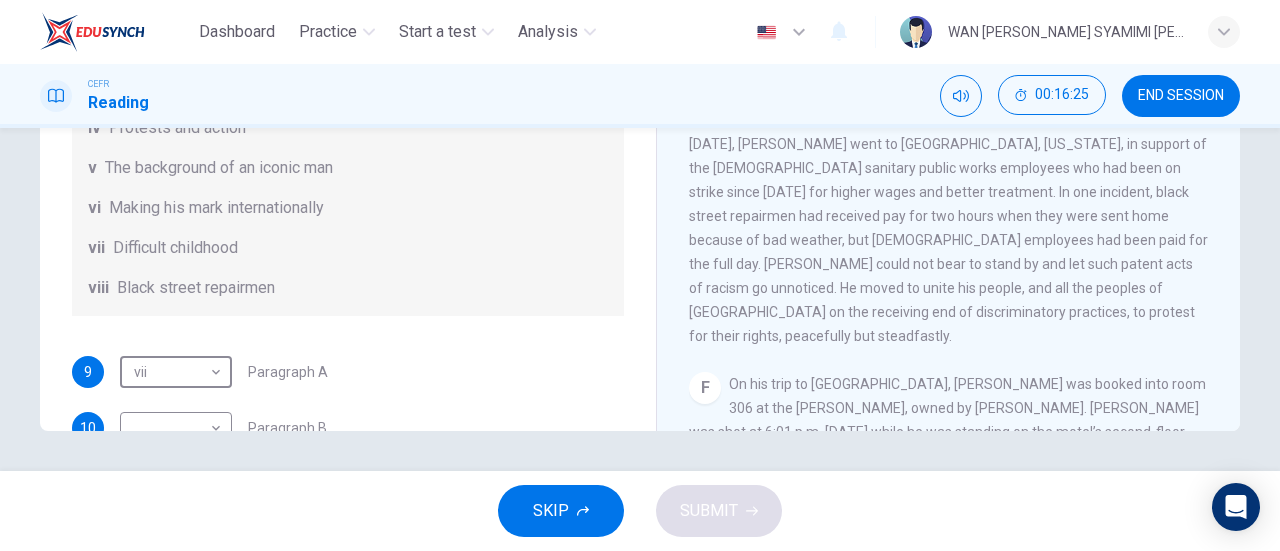 scroll, scrollTop: 48, scrollLeft: 0, axis: vertical 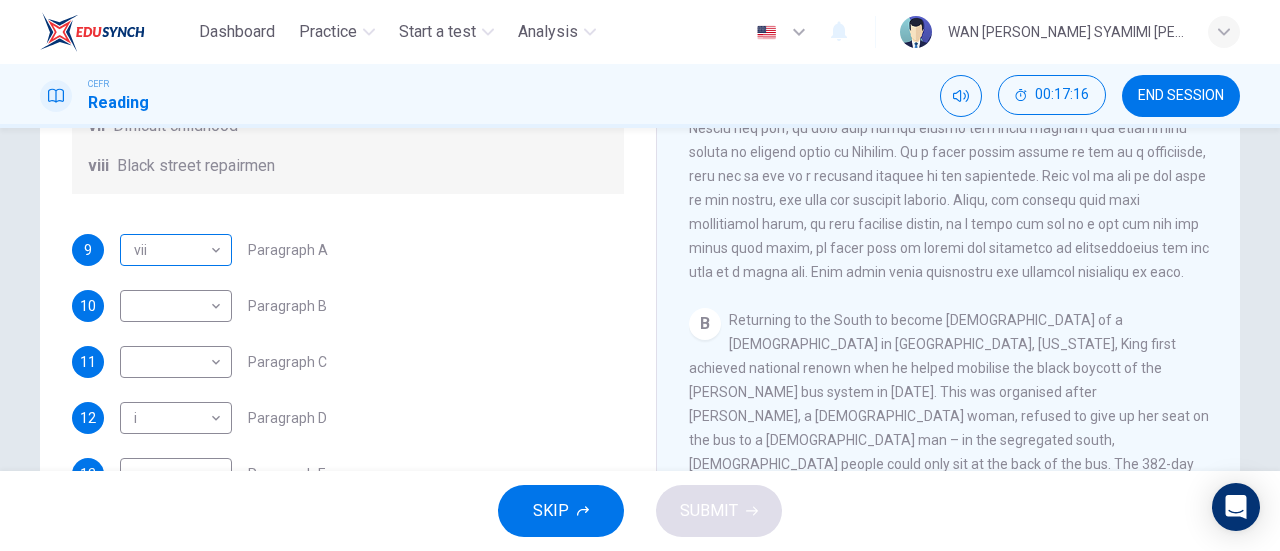 click on "vii vii ​" at bounding box center (176, 250) 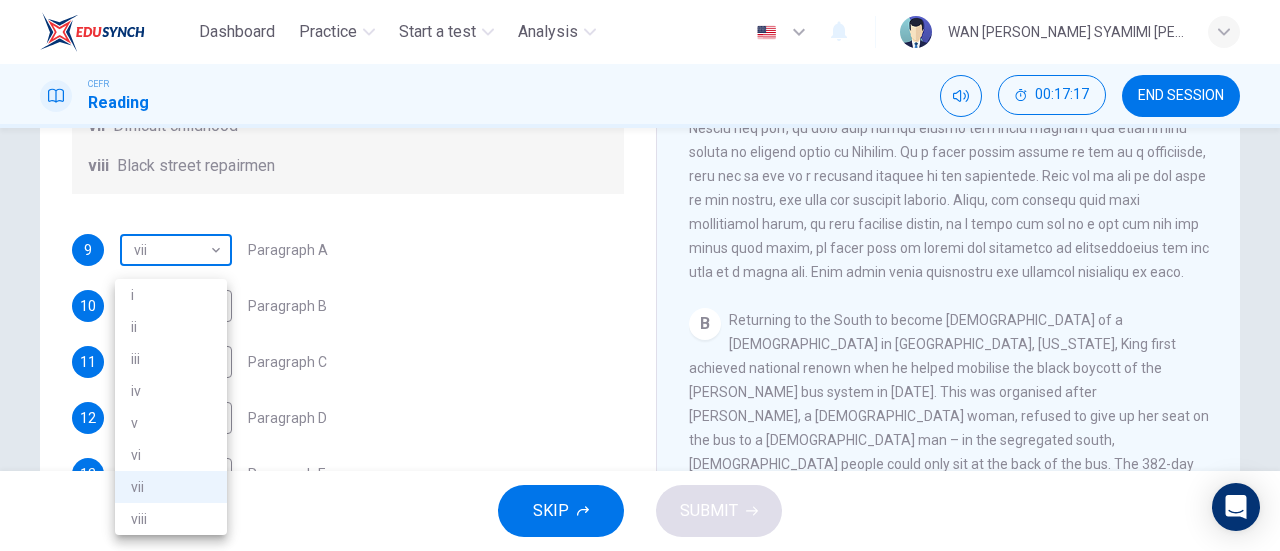 click on "Dashboard Practice Start a test Analysis English en ​ WAN [PERSON_NAME] SYAMIMI [PERSON_NAME] CEFR Reading 00:17:17 END SESSION Questions 9 - 14 The Reading Passage has 6 paragraphs.
Choose the correct heading for each paragraph  A – F , from the list of headings.
Write the correct number,  i – viii , in the spaces below. List of Headings i The memorable speech ii Unhappy about violence iii A tragic incident iv Protests and action v The background of an iconic man vi Making his mark internationally vii Difficult childhood viii Black street repairmen 9 vii vii ​ Paragraph A 10 ​ ​ Paragraph B 11 ​ ​ Paragraph C 12 i i ​ Paragraph D 13 ​ ​ Paragraph E 14 iii iii ​ Paragraph F [PERSON_NAME] CLICK TO ZOOM Click to Zoom A B C D E F SKIP SUBMIT EduSynch - Online Language Proficiency Testing
Dashboard Practice Start a test Analysis Notifications © Copyright  2025 i ii iii iv v vi vii viii" at bounding box center (640, 275) 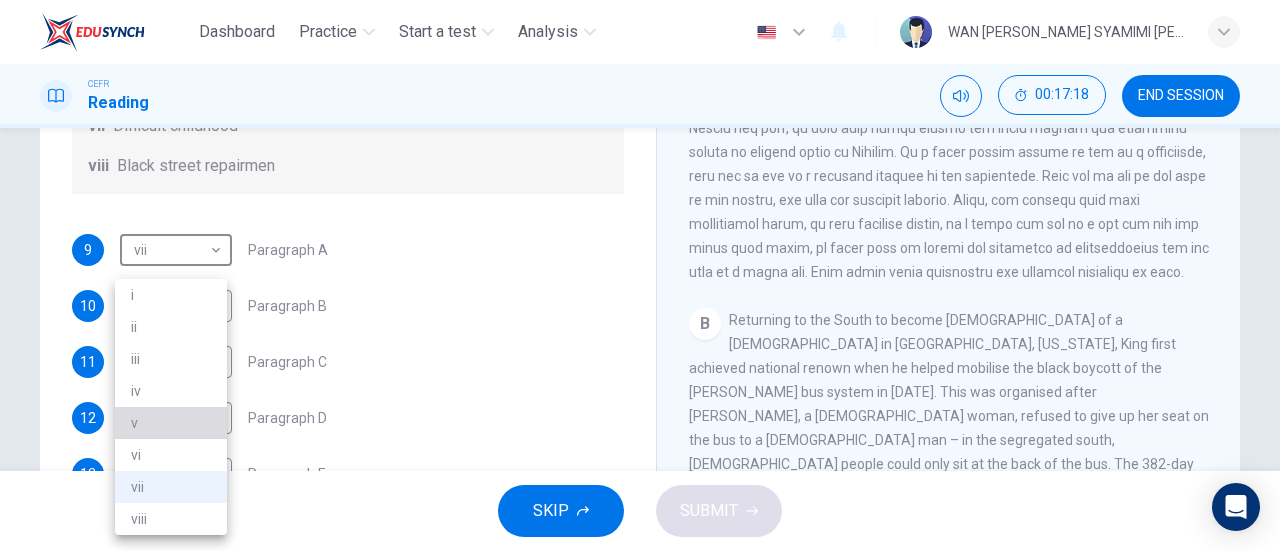 click on "v" at bounding box center (171, 423) 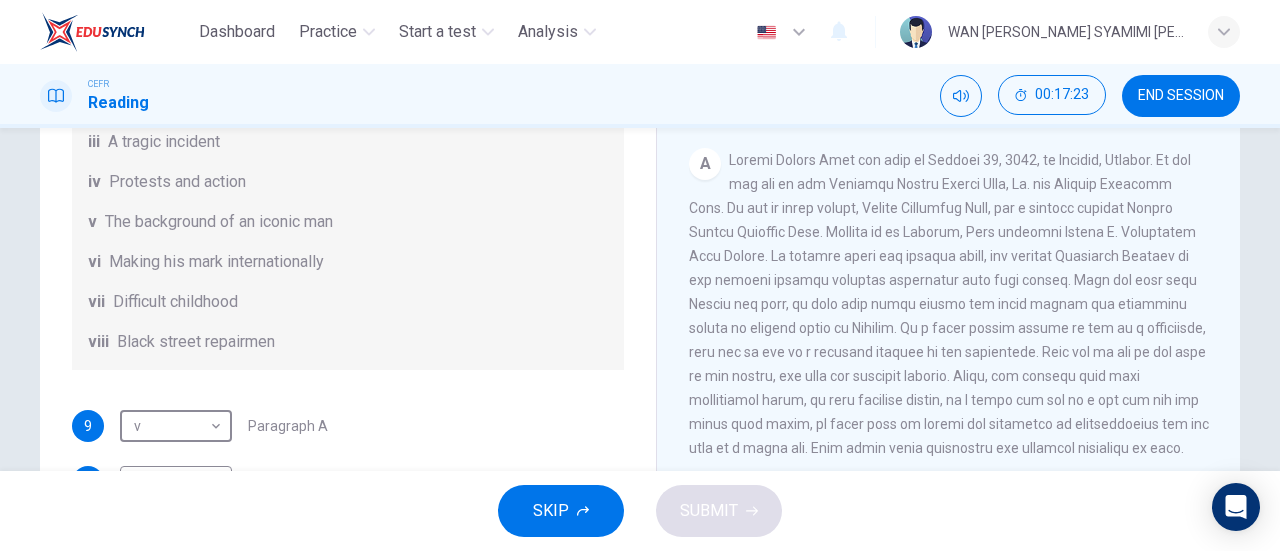 scroll, scrollTop: 121, scrollLeft: 0, axis: vertical 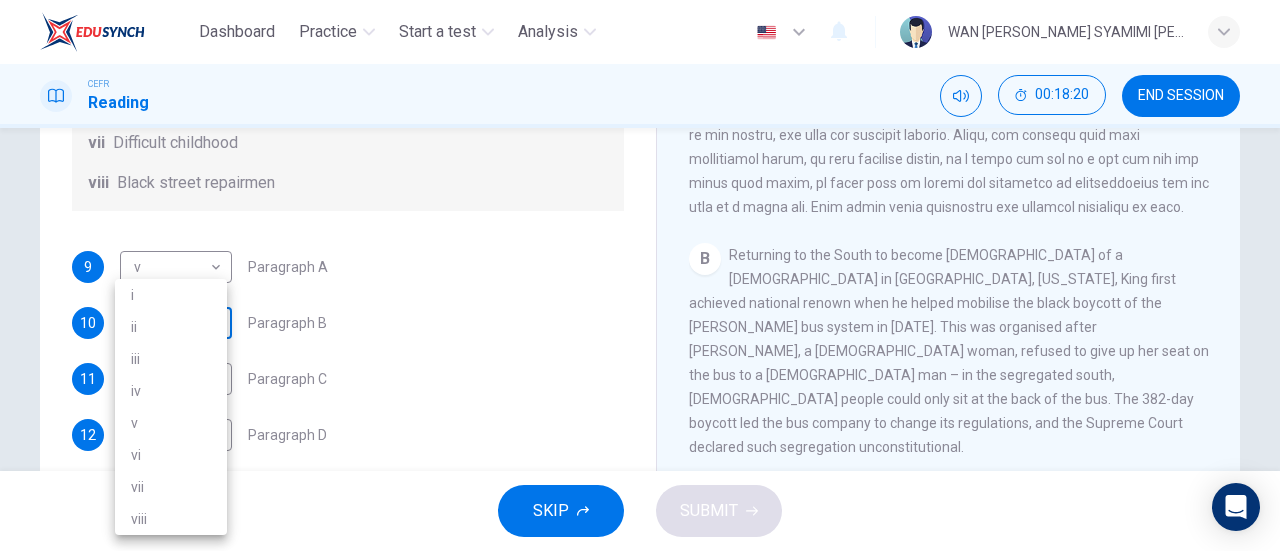 click on "Dashboard Practice Start a test Analysis English en ​ WAN [PERSON_NAME] SYAMIMI [PERSON_NAME] CEFR Reading 00:18:20 END SESSION Questions 9 - 14 The Reading Passage has 6 paragraphs.
Choose the correct heading for each paragraph  A – F , from the list of headings.
Write the correct number,  i – viii , in the spaces below. List of Headings i The memorable speech ii Unhappy about violence iii A tragic incident iv Protests and action v The background of an iconic man vi Making his mark internationally vii Difficult childhood viii Black street repairmen 9 v v ​ Paragraph A 10 ​ ​ Paragraph B 11 ​ ​ Paragraph C 12 i i ​ Paragraph D 13 ​ ​ Paragraph E 14 iii iii ​ Paragraph F [PERSON_NAME] CLICK TO ZOOM Click to Zoom A B C D E F SKIP SUBMIT EduSynch - Online Language Proficiency Testing
Dashboard Practice Start a test Analysis Notifications © Copyright  2025 i ii iii iv v vi vii viii" at bounding box center (640, 275) 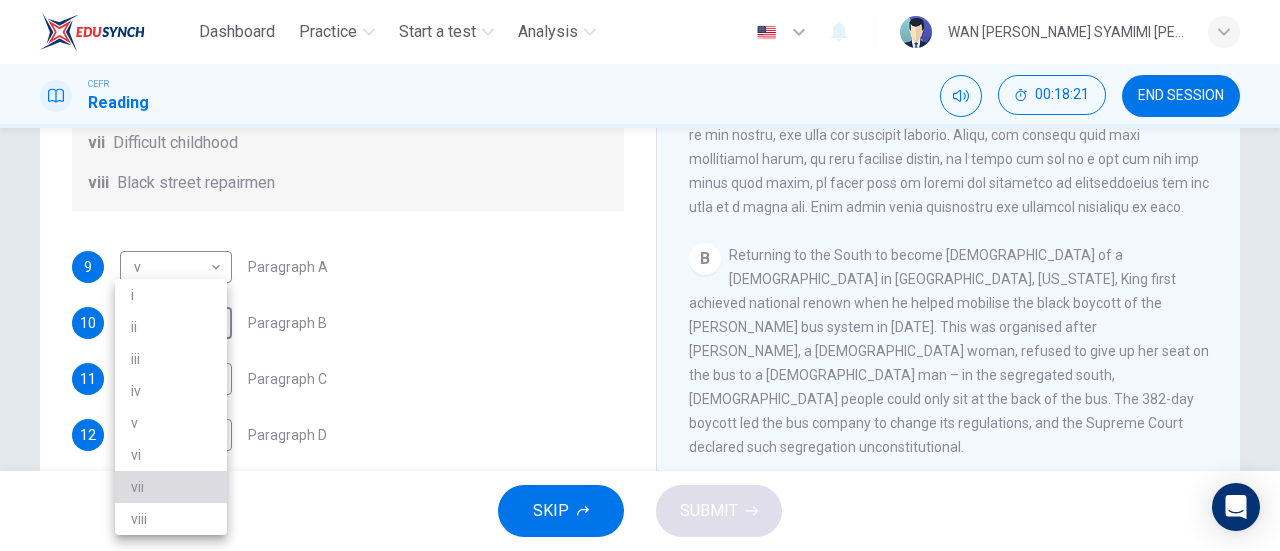 click on "vii" at bounding box center (171, 487) 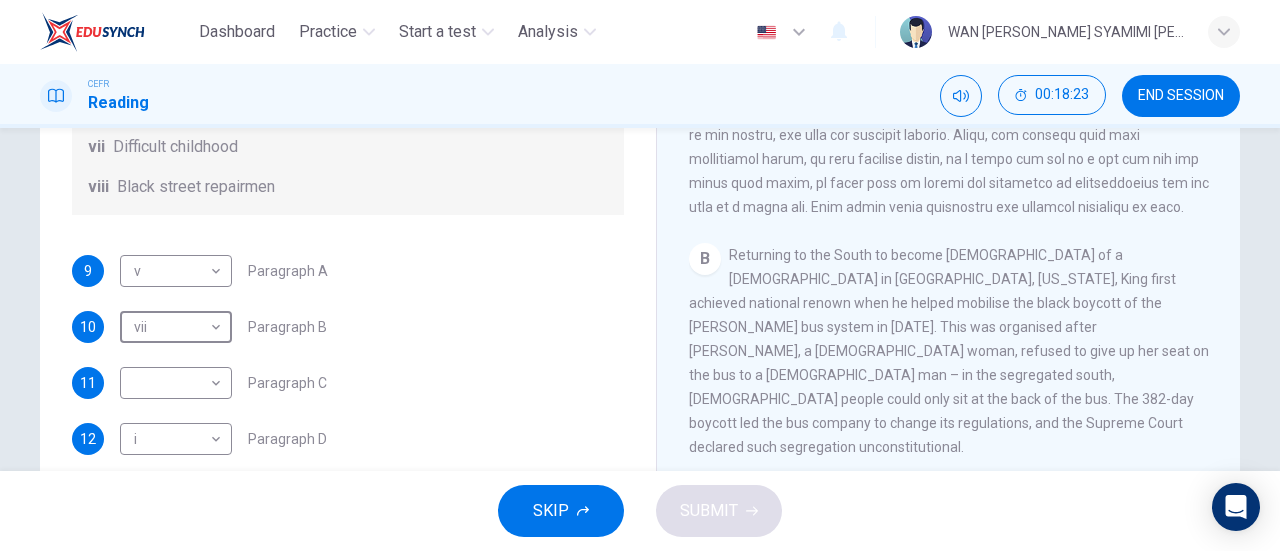 scroll, scrollTop: 317, scrollLeft: 0, axis: vertical 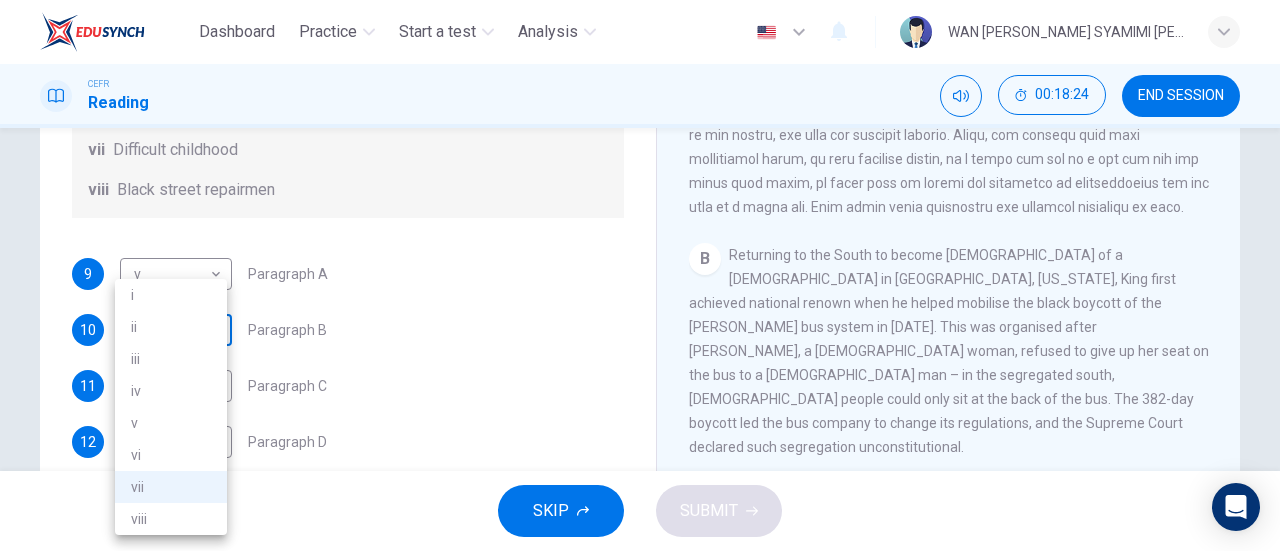 click on "Dashboard Practice Start a test Analysis English en ​ WAN [PERSON_NAME] SYAMIMI [PERSON_NAME] CEFR Reading 00:18:24 END SESSION Questions 9 - 14 The Reading Passage has 6 paragraphs.
Choose the correct heading for each paragraph  A – F , from the list of headings.
Write the correct number,  i – viii , in the spaces below. List of Headings i The memorable speech ii Unhappy about violence iii A tragic incident iv Protests and action v The background of an iconic man vi Making his mark internationally vii Difficult childhood viii Black street repairmen 9 v v ​ Paragraph A 10 vii vii ​ Paragraph B 11 ​ ​ Paragraph C 12 i i ​ Paragraph D 13 ​ ​ Paragraph E 14 iii iii ​ Paragraph F [PERSON_NAME] CLICK TO ZOOM Click to Zoom A B C D E F SKIP SUBMIT EduSynch - Online Language Proficiency Testing
Dashboard Practice Start a test Analysis Notifications © Copyright  2025 i ii iii iv v vi vii viii" at bounding box center [640, 275] 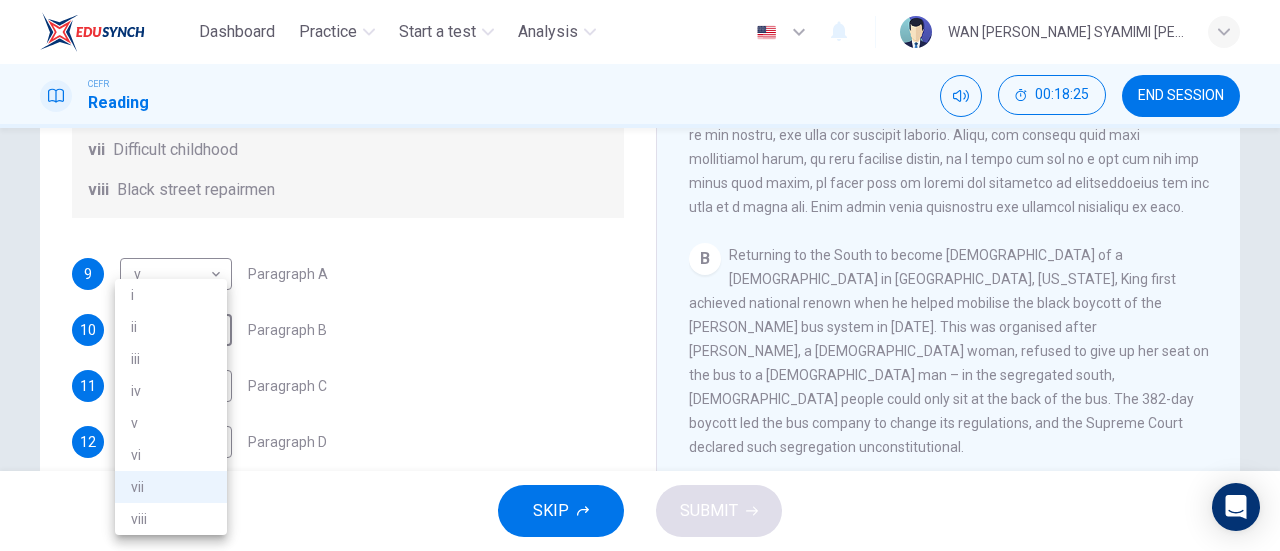 click on "vi" at bounding box center [171, 455] 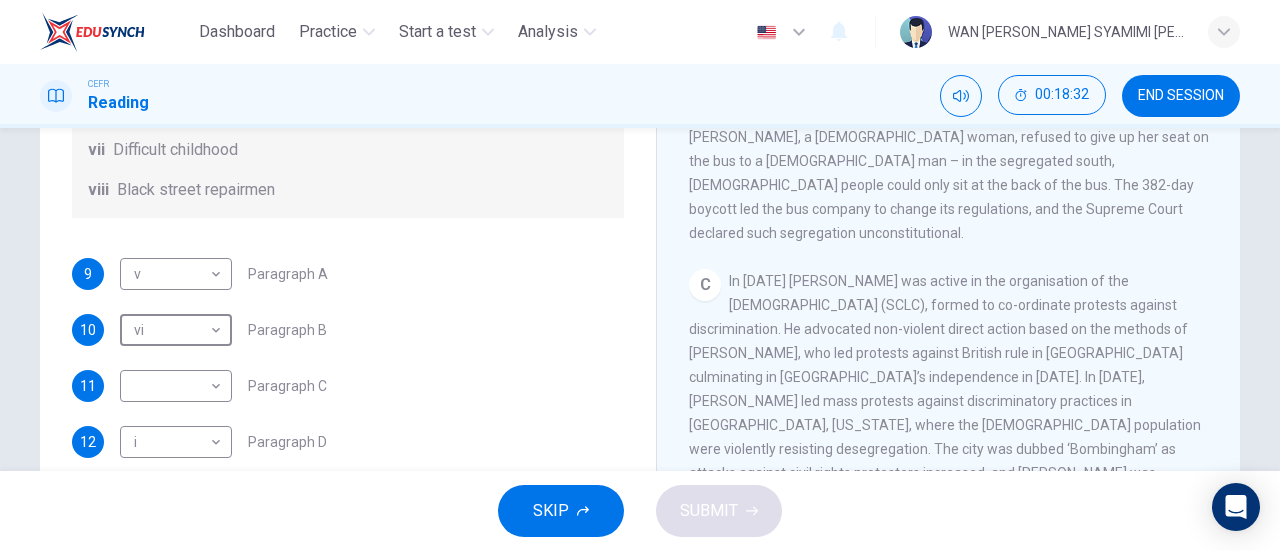 scroll, scrollTop: 720, scrollLeft: 0, axis: vertical 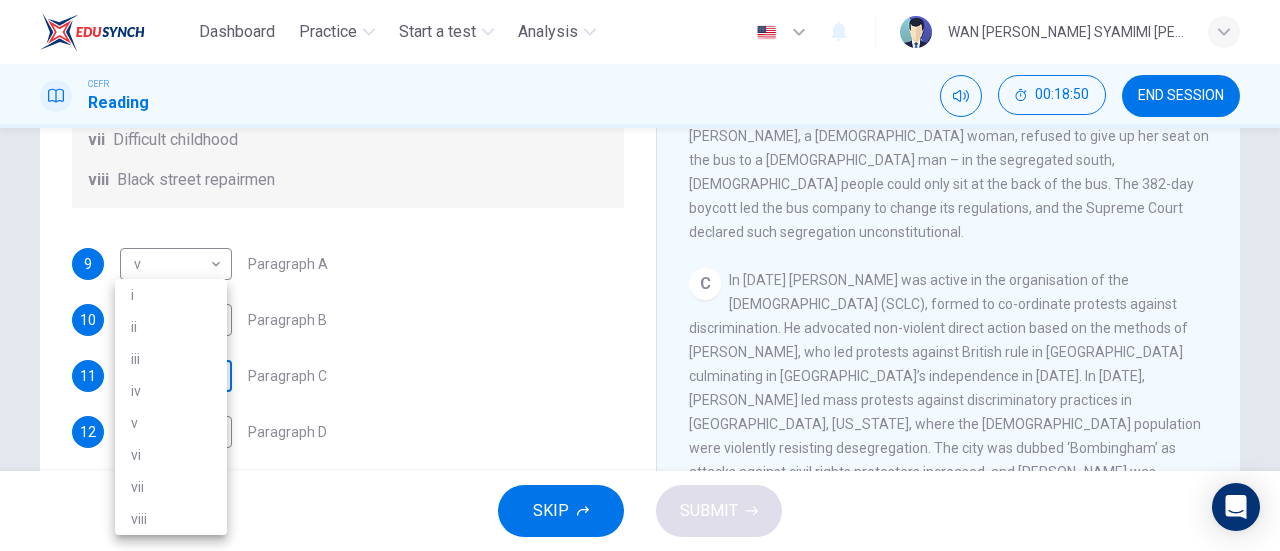 click on "Dashboard Practice Start a test Analysis English en ​ WAN [PERSON_NAME] SYAMIMI [PERSON_NAME] CEFR Reading 00:18:50 END SESSION Questions 9 - 14 The Reading Passage has 6 paragraphs.
Choose the correct heading for each paragraph  A – F , from the list of headings.
Write the correct number,  i – viii , in the spaces below. List of Headings i The memorable speech ii Unhappy about violence iii A tragic incident iv Protests and action v The background of an iconic man vi Making his mark internationally vii Difficult childhood viii Black street repairmen 9 v v ​ Paragraph A 10 vi vi ​ Paragraph B 11 ​ ​ Paragraph C 12 i i ​ Paragraph D 13 ​ ​ Paragraph E 14 iii iii ​ Paragraph F [PERSON_NAME] CLICK TO ZOOM Click to Zoom A B C D E F SKIP SUBMIT EduSynch - Online Language Proficiency Testing
Dashboard Practice Start a test Analysis Notifications © Copyright  2025 i ii iii iv v vi vii viii" at bounding box center (640, 275) 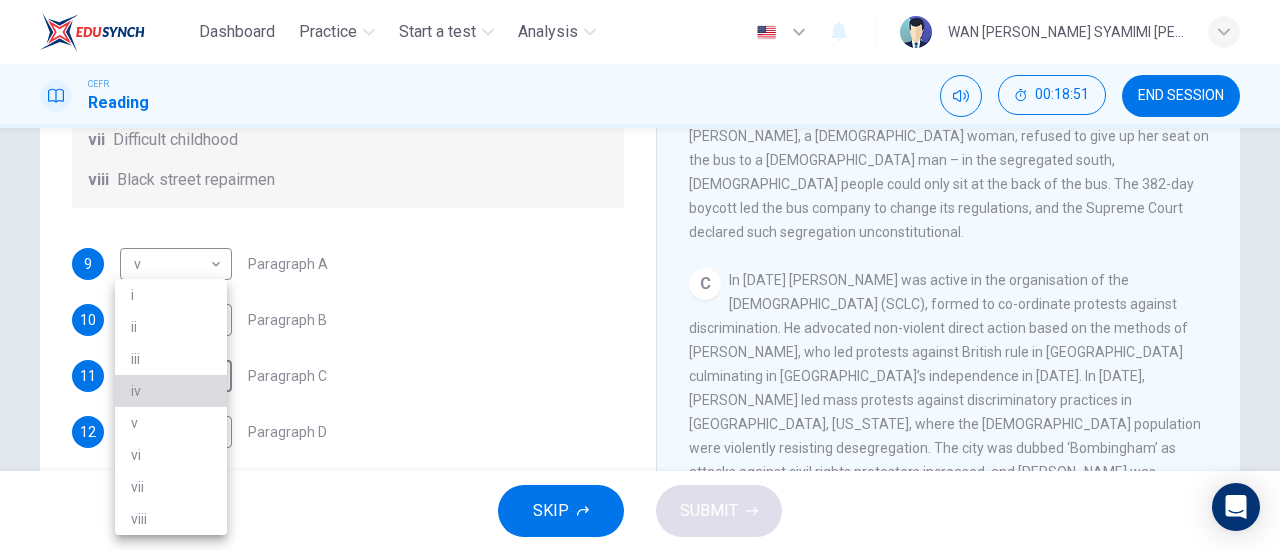 click on "iv" at bounding box center [171, 391] 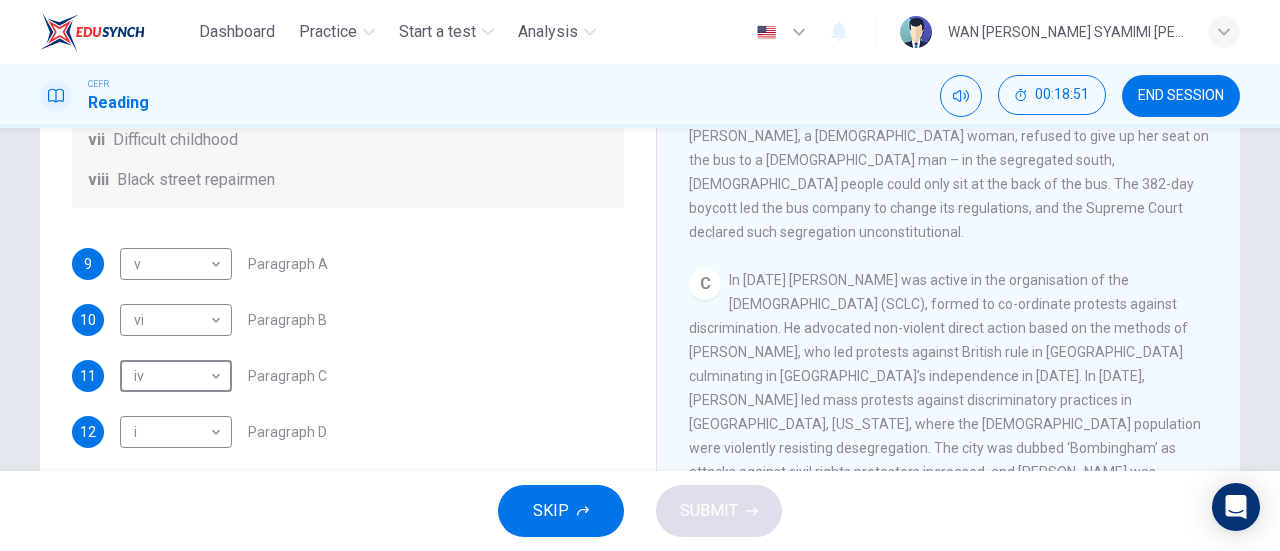 scroll, scrollTop: 352, scrollLeft: 0, axis: vertical 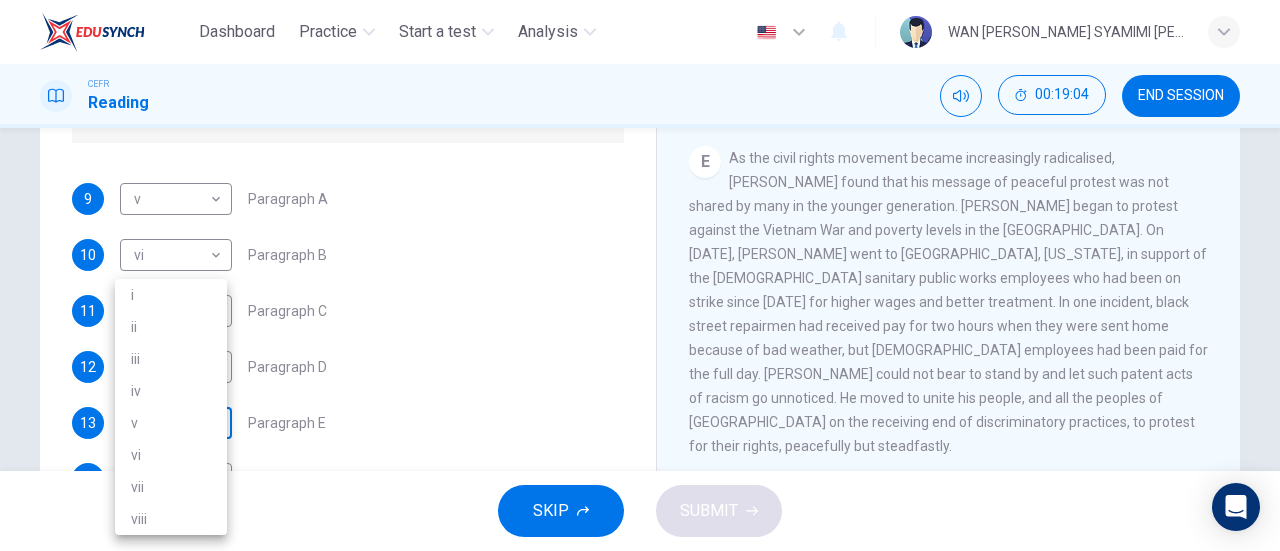 click on "Dashboard Practice Start a test Analysis English en ​ WAN [PERSON_NAME] SYAMIMI [PERSON_NAME] CEFR Reading 00:19:04 END SESSION Questions 9 - 14 The Reading Passage has 6 paragraphs.
Choose the correct heading for each paragraph  A – F , from the list of headings.
Write the correct number,  i – viii , in the spaces below. List of Headings i The memorable speech ii Unhappy about violence iii A tragic incident iv Protests and action v The background of an iconic man vi Making his mark internationally vii Difficult childhood viii Black street repairmen 9 v v ​ Paragraph A 10 vi vi ​ Paragraph B 11 iv iv ​ Paragraph C 12 i i ​ Paragraph D 13 ​ ​ Paragraph E 14 iii iii ​ Paragraph F [PERSON_NAME] CLICK TO ZOOM Click to Zoom A B C D E F SKIP SUBMIT EduSynch - Online Language Proficiency Testing
Dashboard Practice Start a test Analysis Notifications © Copyright  2025 i ii iii iv v vi vii viii" at bounding box center [640, 275] 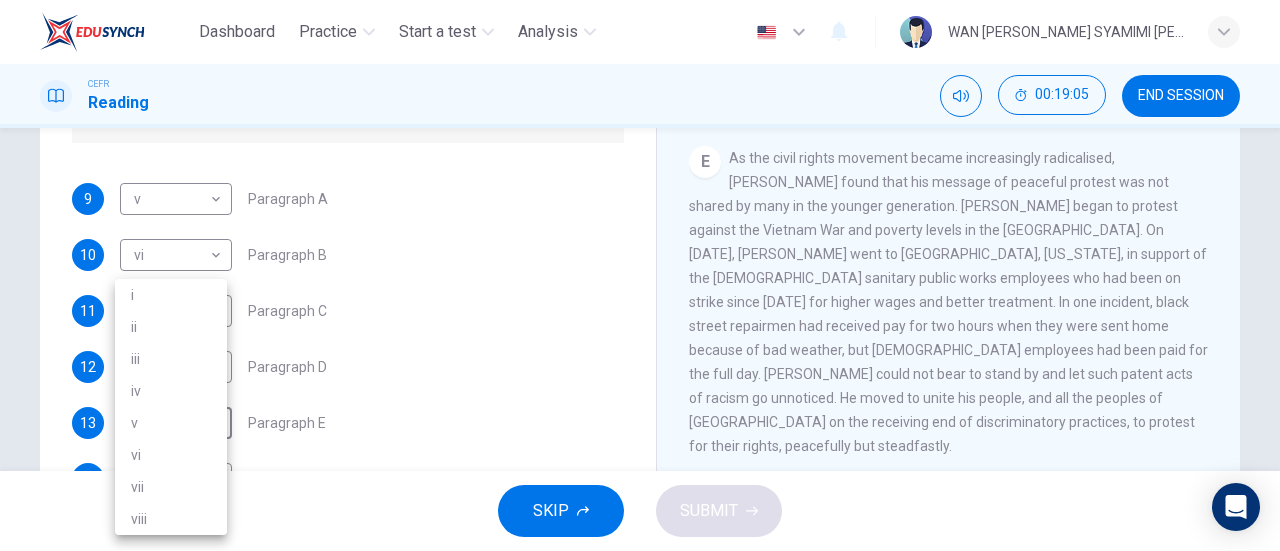 click on "viii" at bounding box center [171, 519] 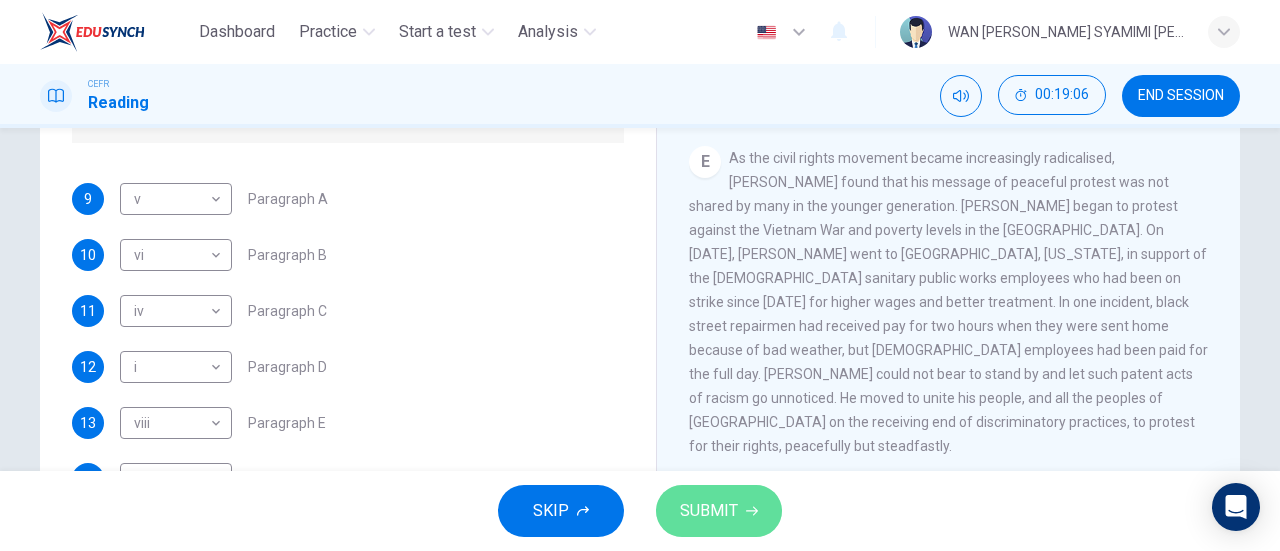 click on "SUBMIT" at bounding box center [709, 511] 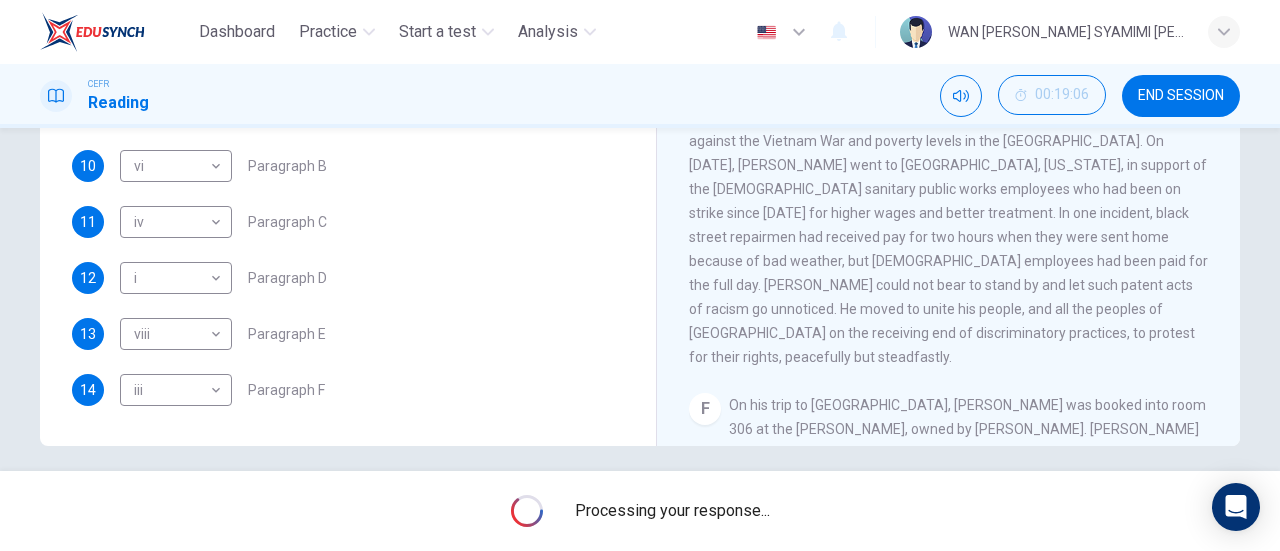 scroll, scrollTop: 432, scrollLeft: 0, axis: vertical 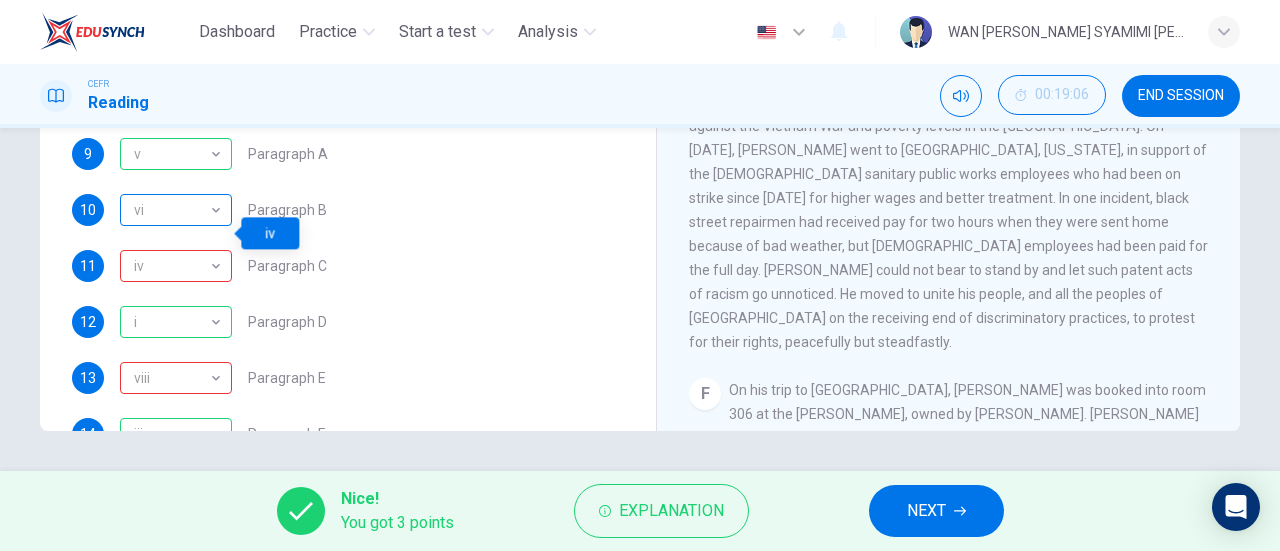 click on "vi" at bounding box center (172, 210) 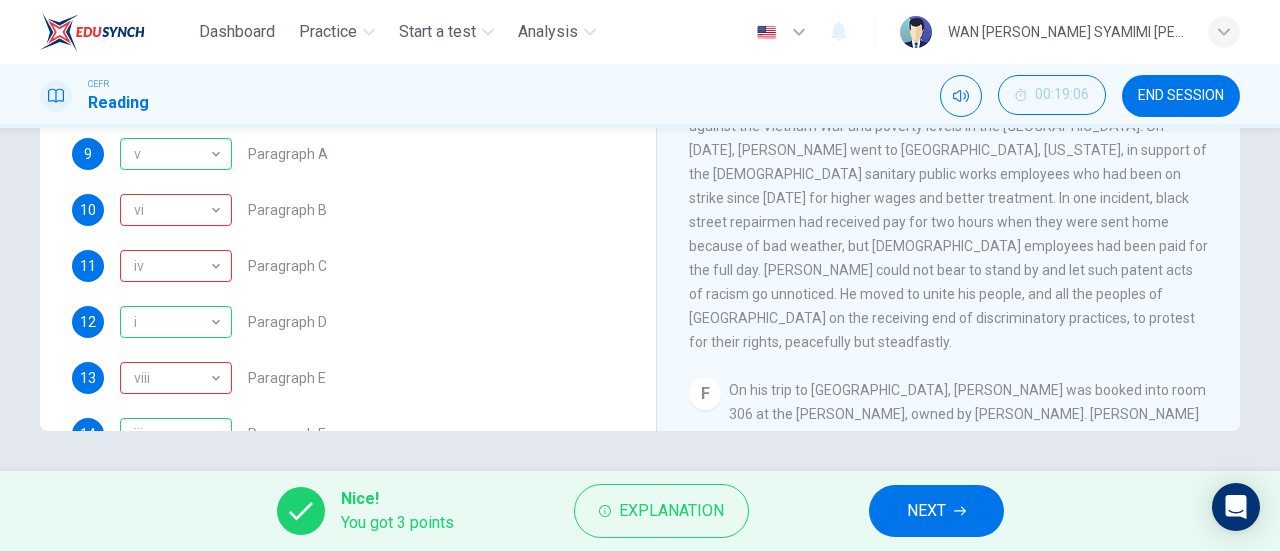 scroll, scrollTop: 0, scrollLeft: 0, axis: both 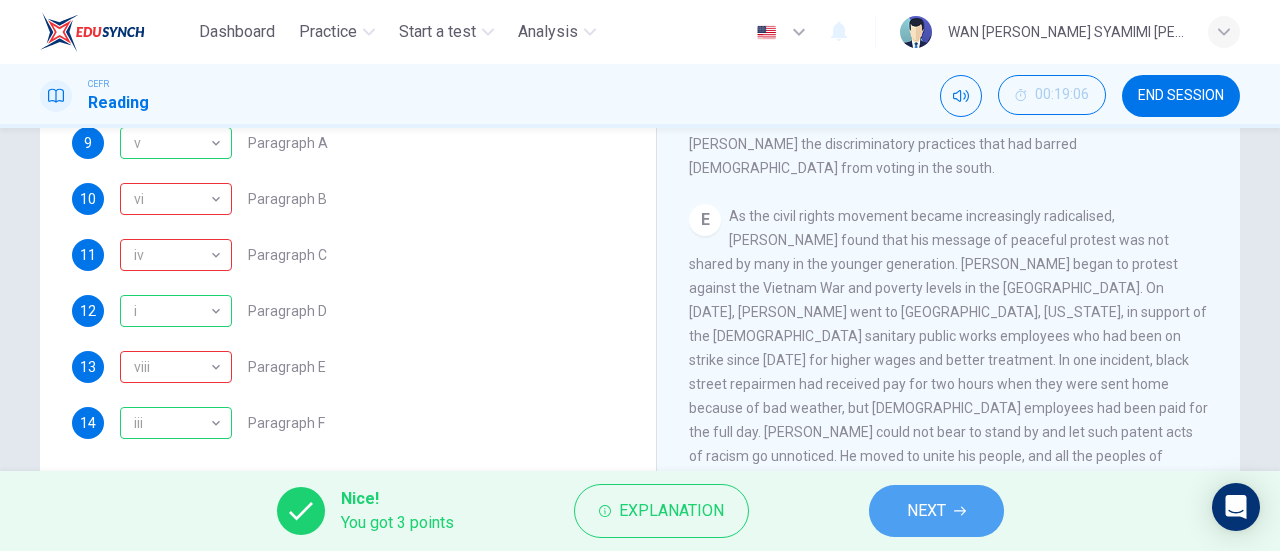 click on "NEXT" at bounding box center (926, 511) 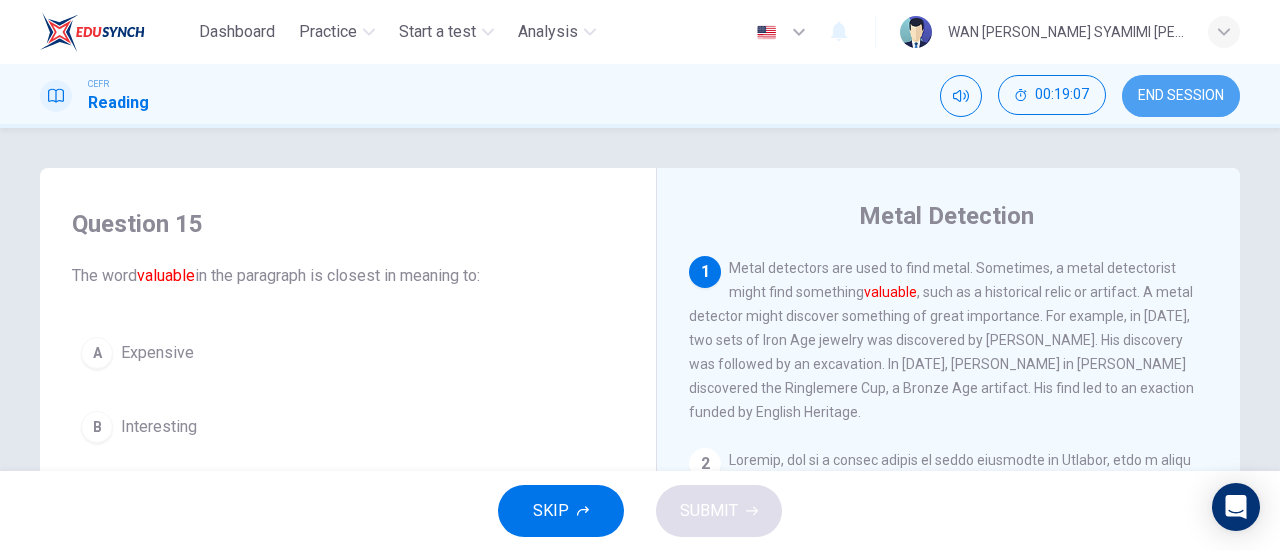 click on "END SESSION" at bounding box center [1181, 96] 